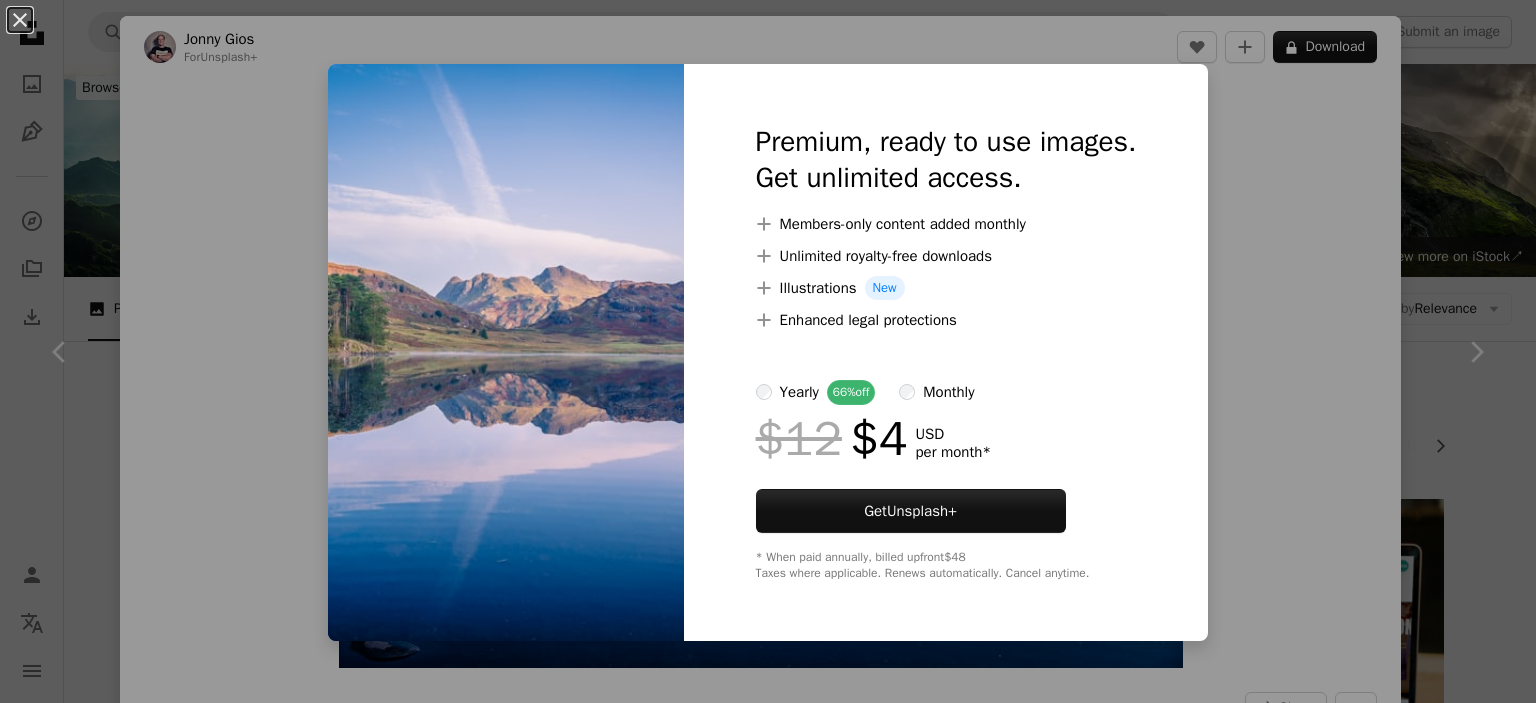 scroll, scrollTop: 4000, scrollLeft: 0, axis: vertical 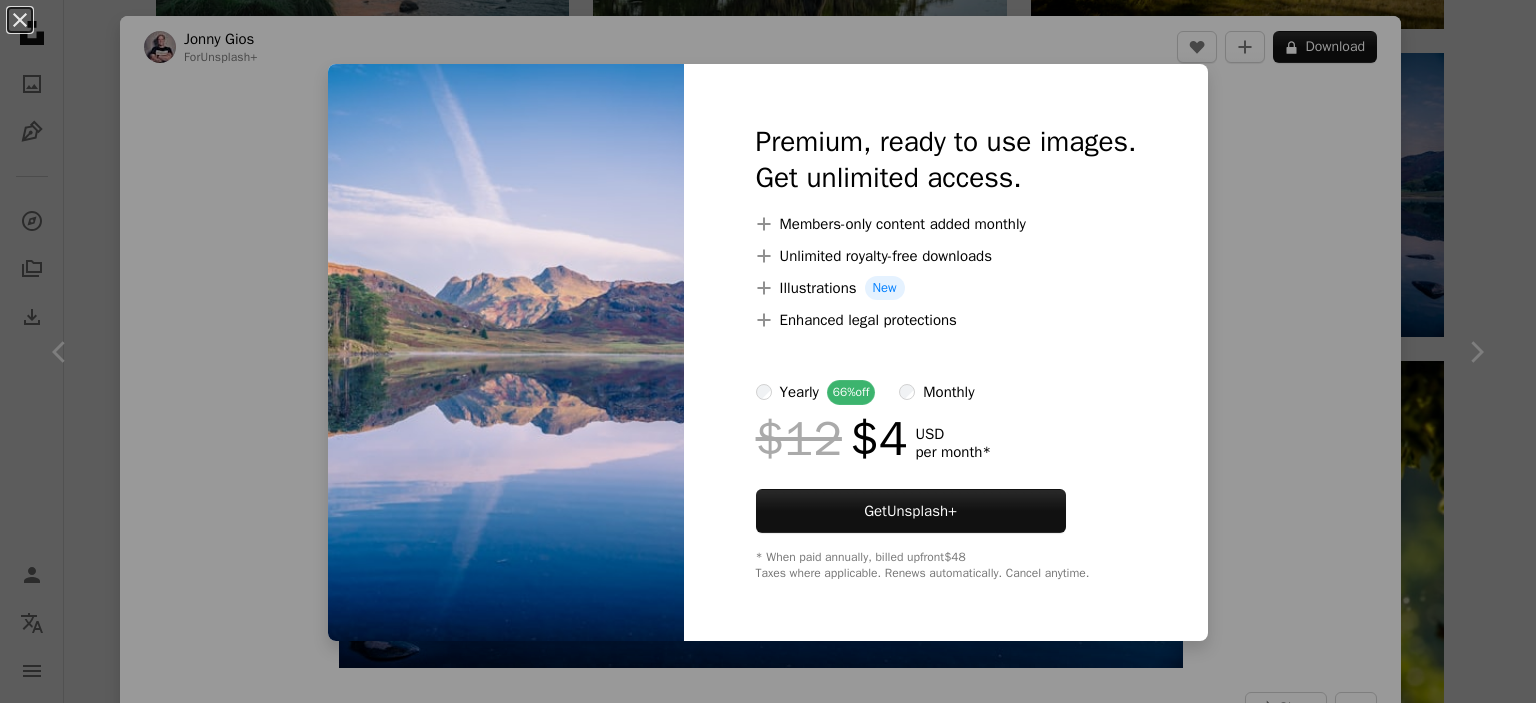 click on "An X shape Premium, ready to use images. Get unlimited access. A plus sign Members-only content added monthly A plus sign Unlimited royalty-free downloads A plus sign Illustrations  New A plus sign Enhanced legal protections yearly 66%  off monthly $12   $4 USD per month * Get  Unsplash+ * When paid annually, billed upfront  $48 Taxes where applicable. Renews automatically. Cancel anytime." at bounding box center [768, 351] 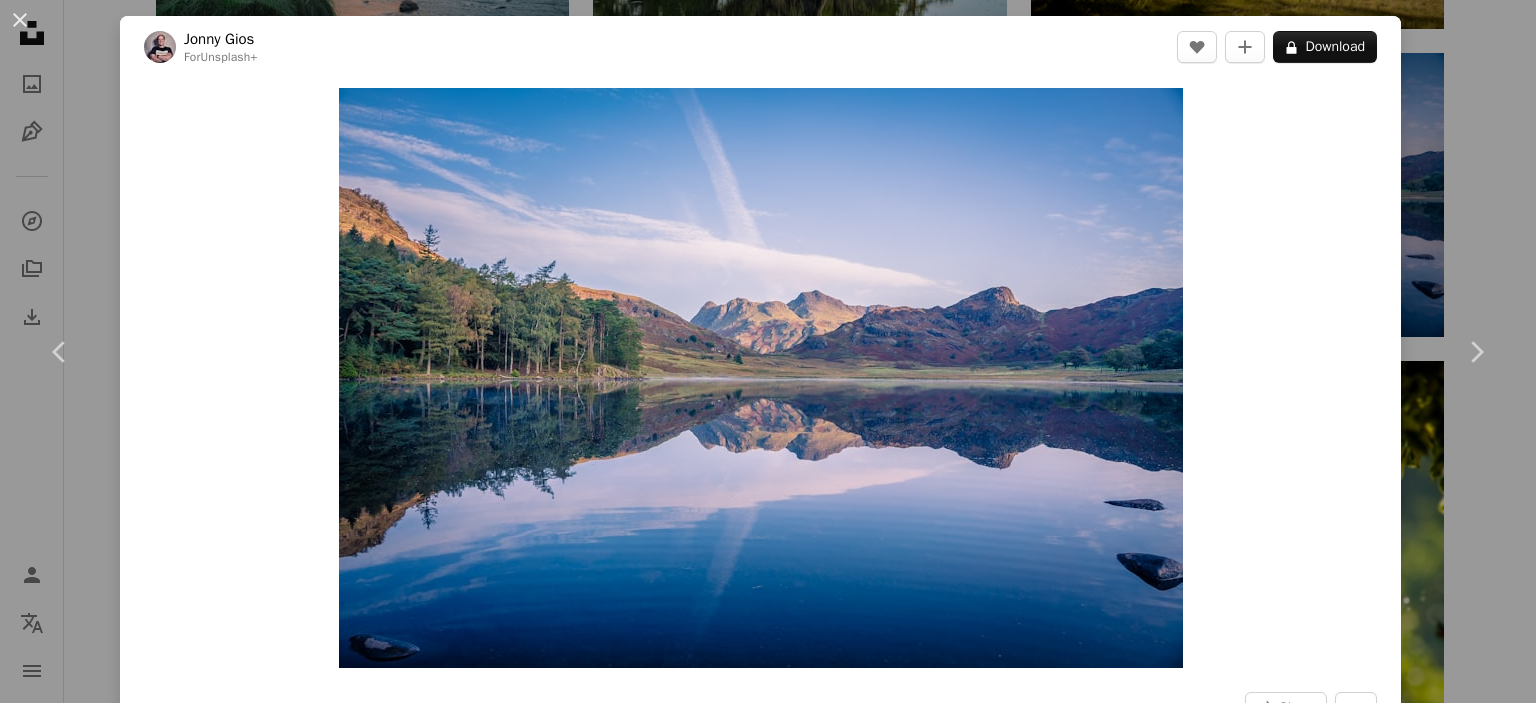 click on "Unsplash logo Unsplash Home A photo Pen Tool A compass A stack of folders Download Person Localization icon navigation menu A magnifying glass ****** An X shape Visual search Get Unsplash+ Log in Submit an image Browse premium images on iStock  |  20% off at iStock  ↗ Browse premium images on iStock 20% off at iStock  ↗ View more  ↗ View more on iStock  ↗ A photo Photos   252k Pen Tool Illustrations   1.9k A stack of folders Collections   36k A group of people Users   501 A copyright icon © License Arrow down Aspect ratio Orientation Arrow down Unfold Sort by  Relevance Arrow down Filters Filters Nature Chevron right landscape animals natural japan spring forest nature background river nature flowers mountains iceland grass Plus sign for Unsplash+ A heart A plus sign Dario Brönnimann For  Unsplash+ A lock Download Plus sign for Unsplash+ A heart A plus sign Jonny Gios For  Unsplash+ A lock Download A heart A plus sign Urban Vintage Available for hire A checkmark inside of a circle A heart For" at bounding box center [768, 367] 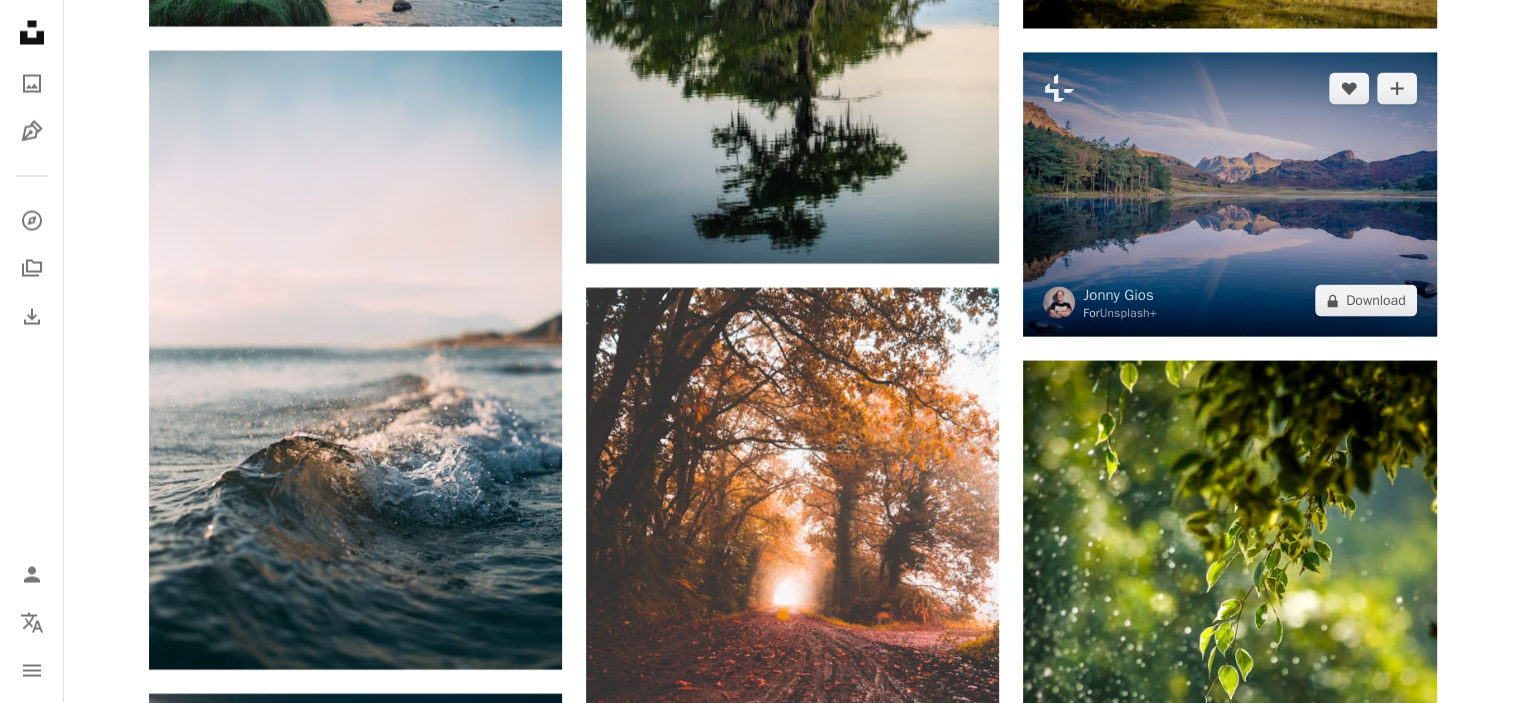 click at bounding box center [1229, 195] 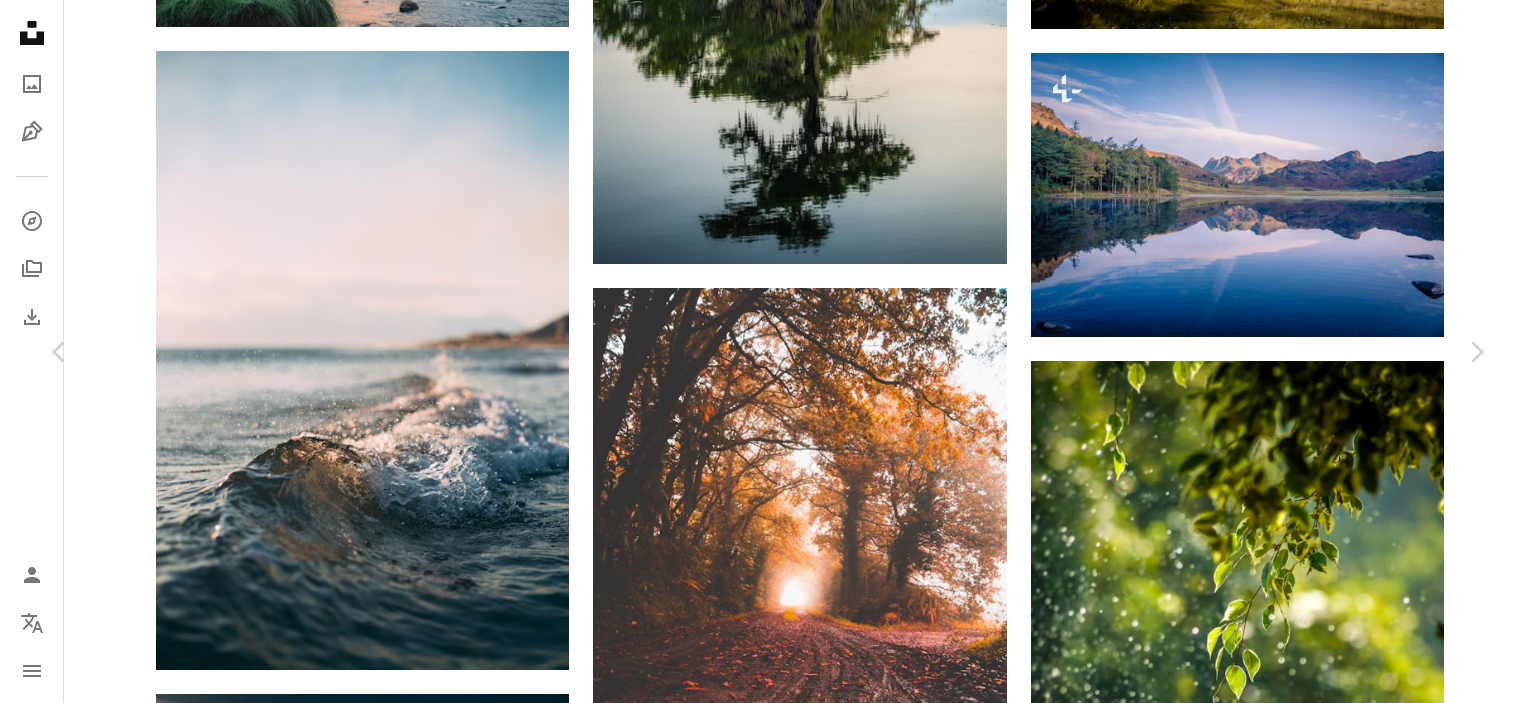 scroll, scrollTop: 400, scrollLeft: 0, axis: vertical 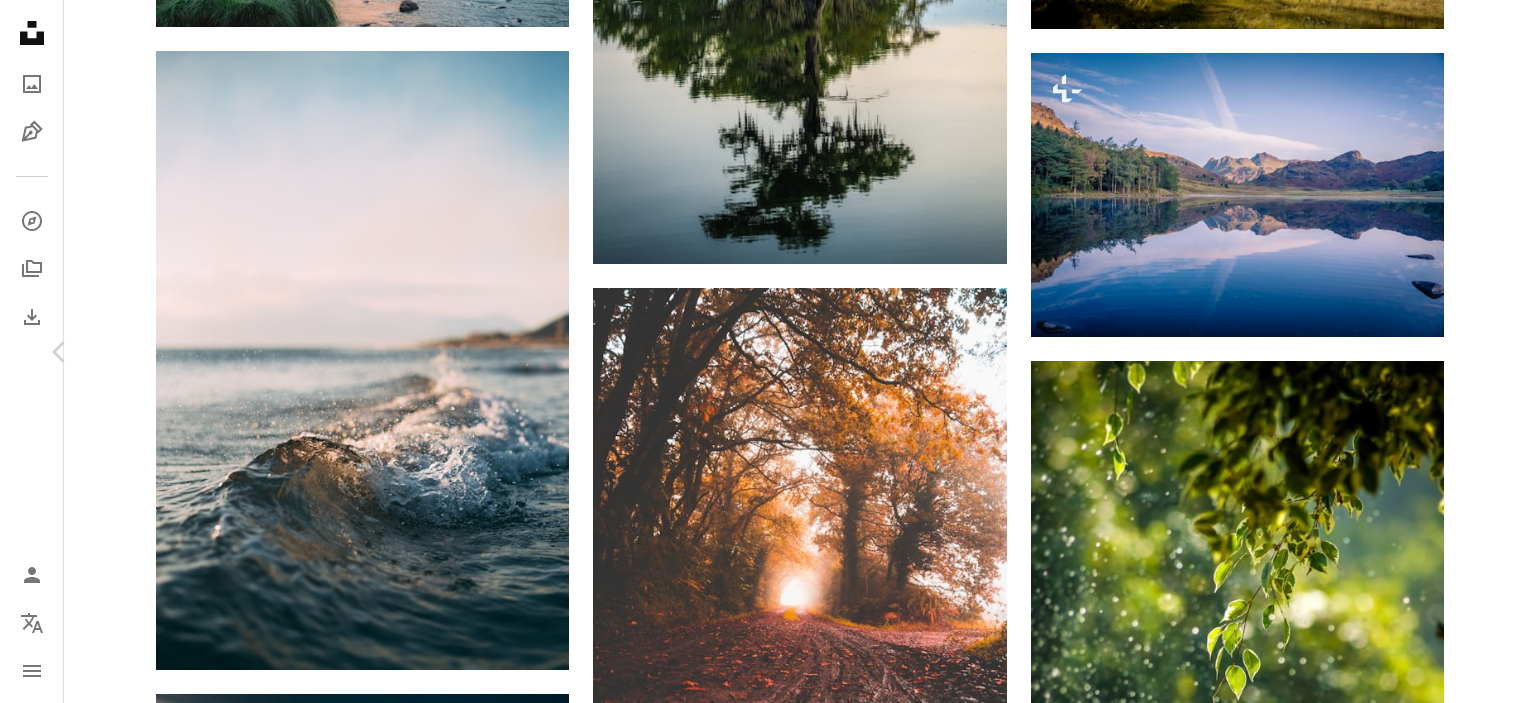 click on "Chevron right" at bounding box center (1476, 352) 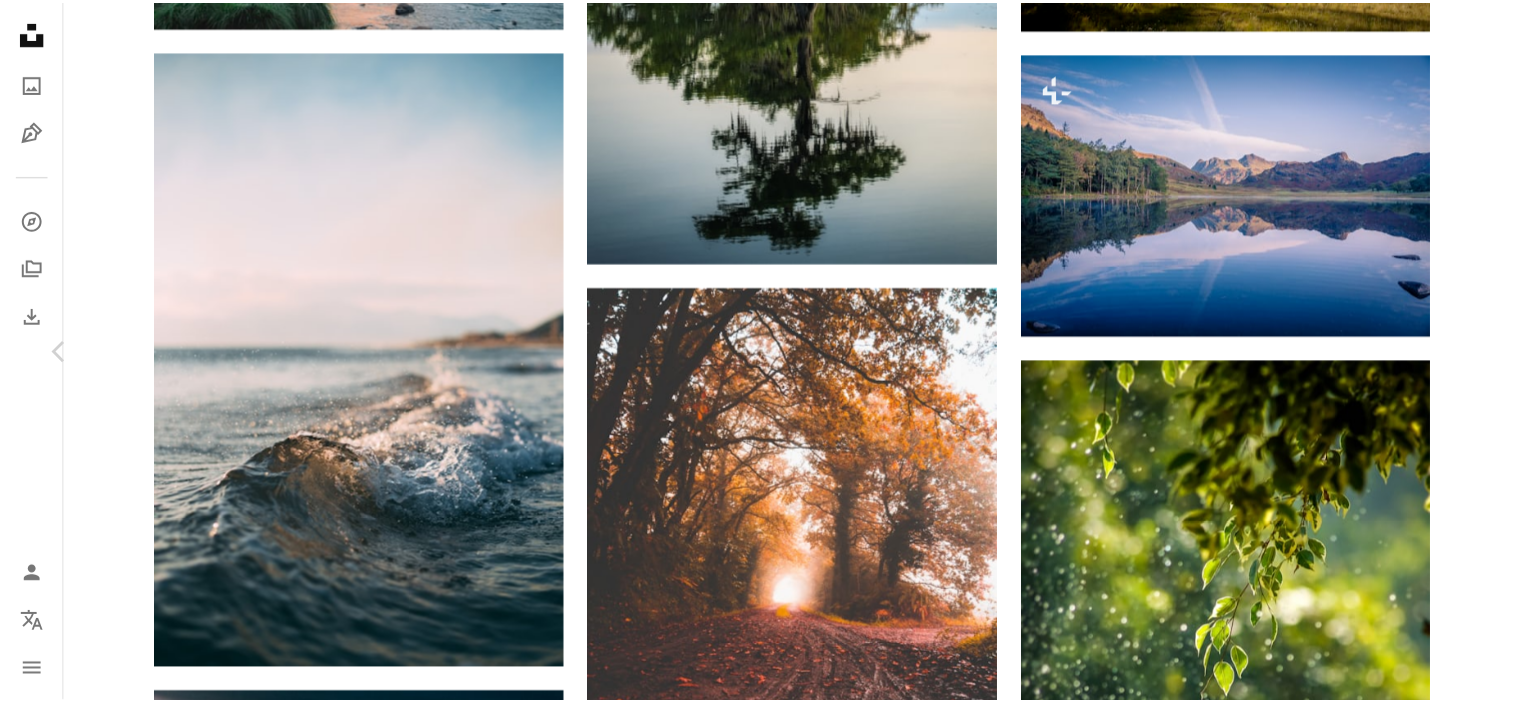 scroll, scrollTop: 0, scrollLeft: 0, axis: both 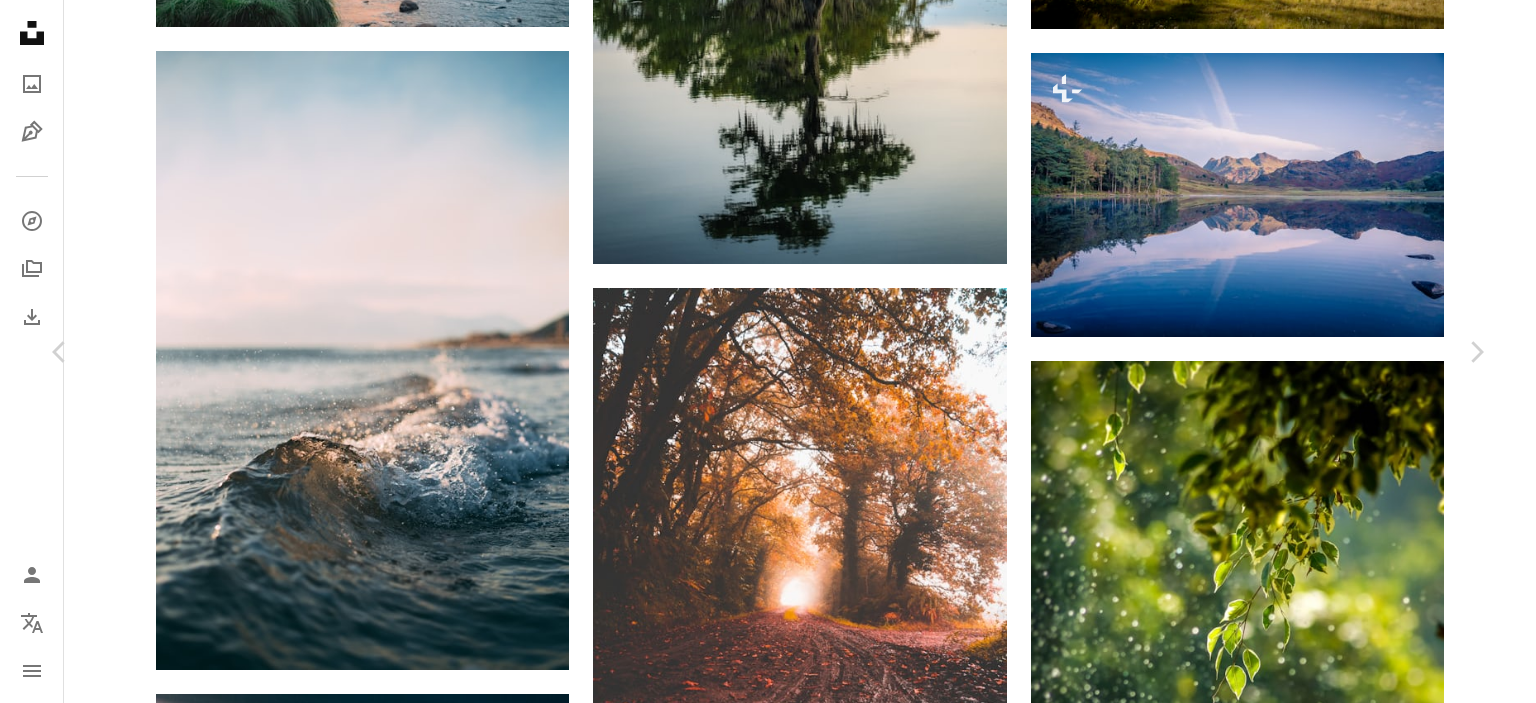 click on "An X shape Chevron left Chevron right Goutham Krishna tuzbro A heart A plus sign Download free Chevron down Zoom in Views 30,722,302 Downloads 497,933 Featured in Photos , Wallpapers , Nature A forward-right arrow Share Info icon Info More Actions nature A map marker [CITY], [STATE] Calendar outlined Published on [MONTH] [DAY], [YEAR] Camera Canon, EOS 6D Safety Free to use under the Unsplash License splash green leaf wallpapers backgrounds spirituality fresh beautiful background branch foliage drop bing wallpaper drip pretty wallpaper wallpaper background flower plant website wellness Public domain images Browse premium related images on iStock | Save 20% with code UNSPLASH20 View more on iStock ↗ Related images A heart A plus sign Sumudu Mohottige Arrow pointing down Plus sign for Unsplash+ A heart A plus sign Ahmed For Unsplash+ A lock Download A heart A plus sign Arjan de Jong Arrow pointing down Plus sign for Unsplash+ A heart A plus sign Joshua Earle For Unsplash+ A lock Download A heart" at bounding box center (768, 5086) 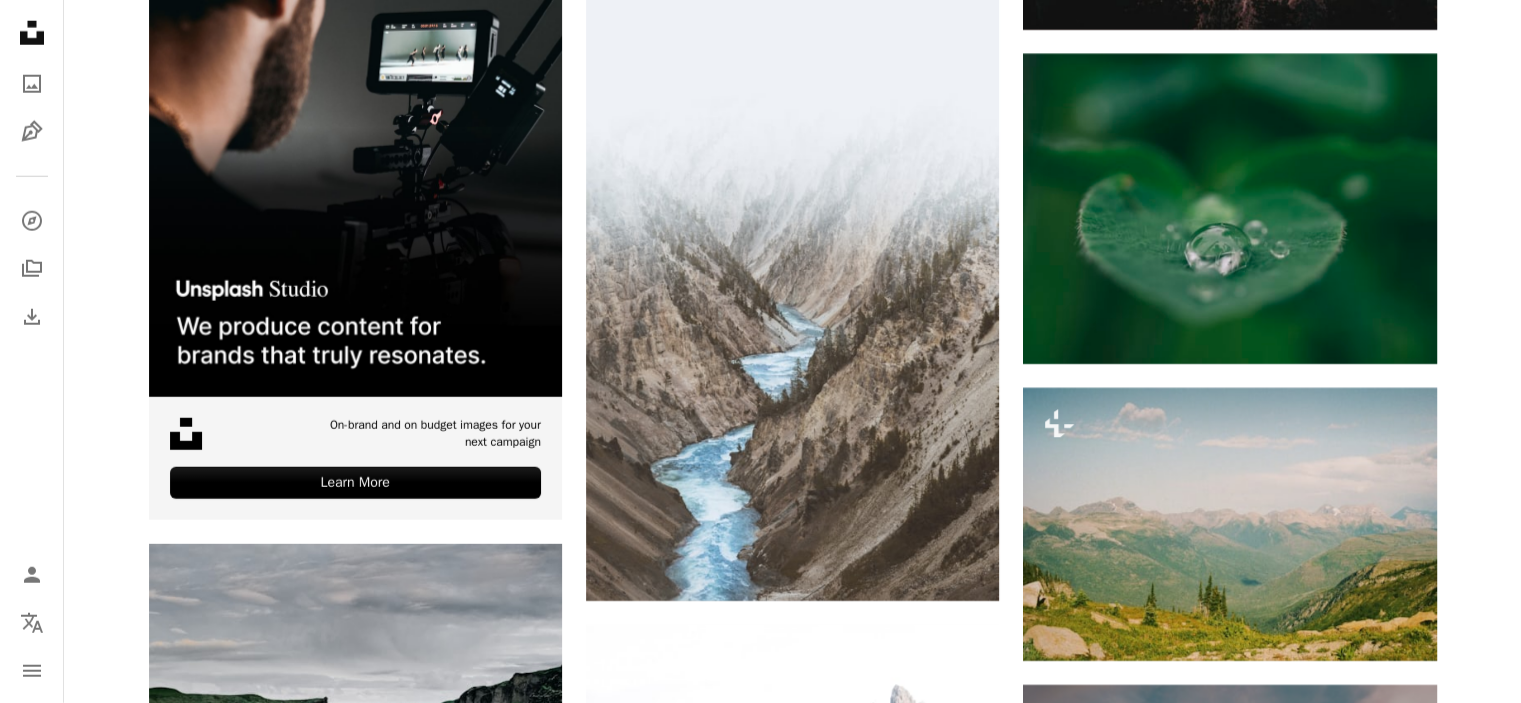 scroll, scrollTop: 5800, scrollLeft: 0, axis: vertical 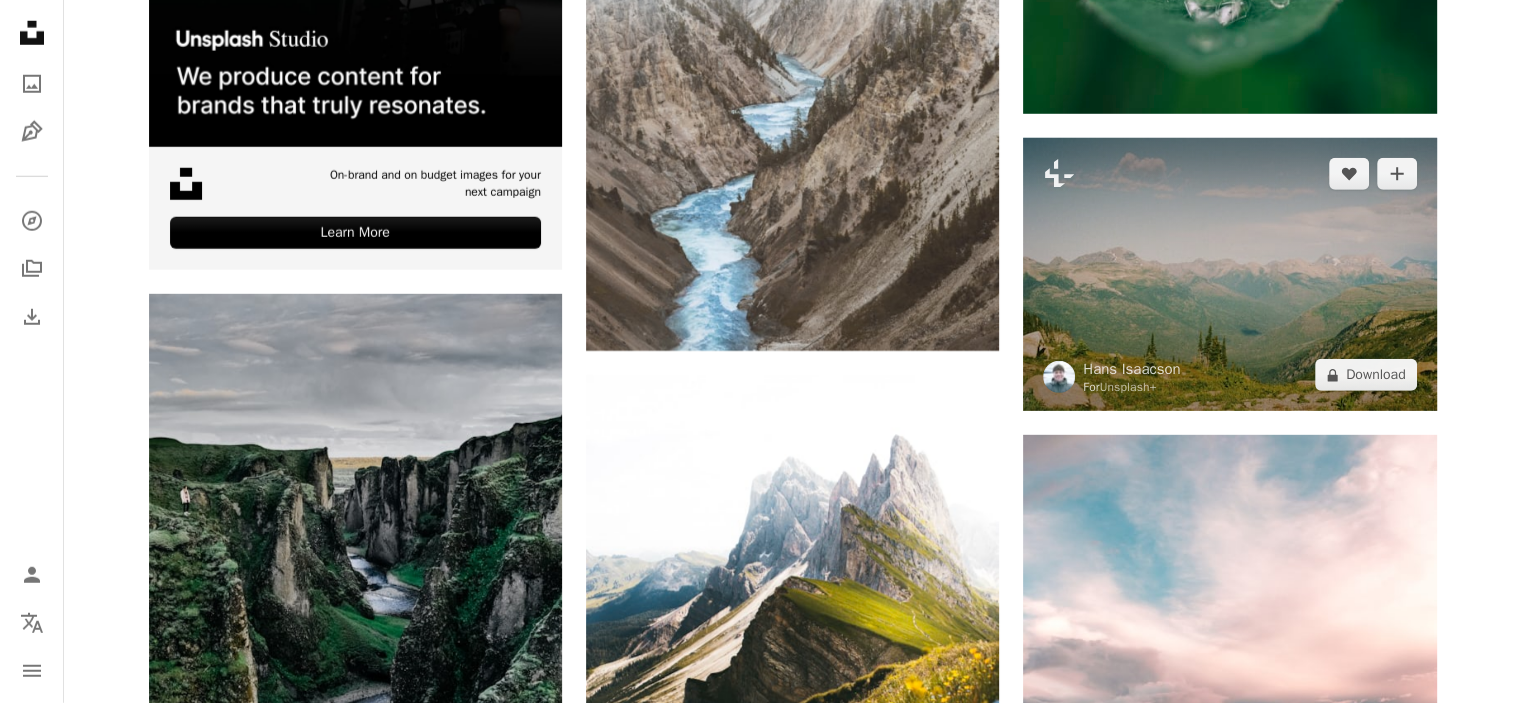 click at bounding box center (1229, 275) 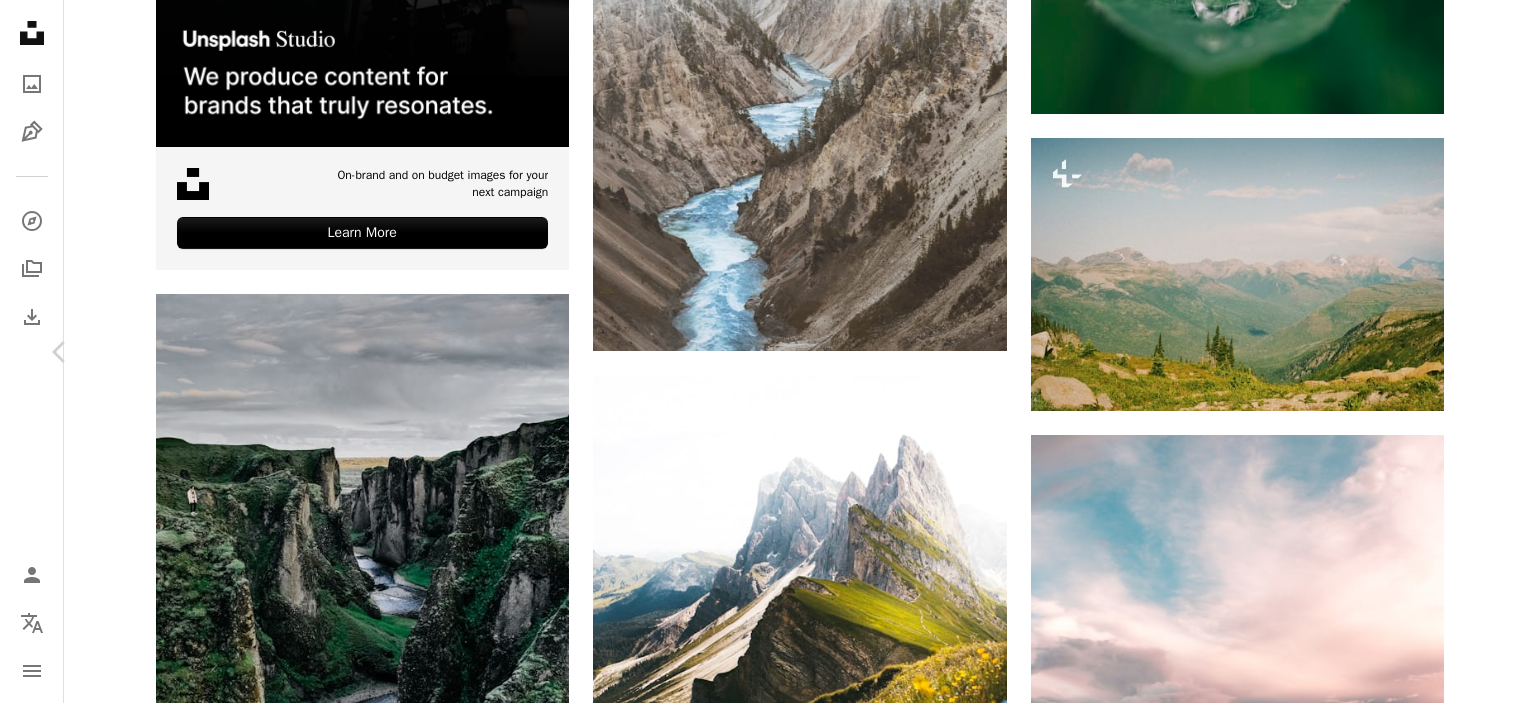 click on "Chevron right" at bounding box center (1476, 352) 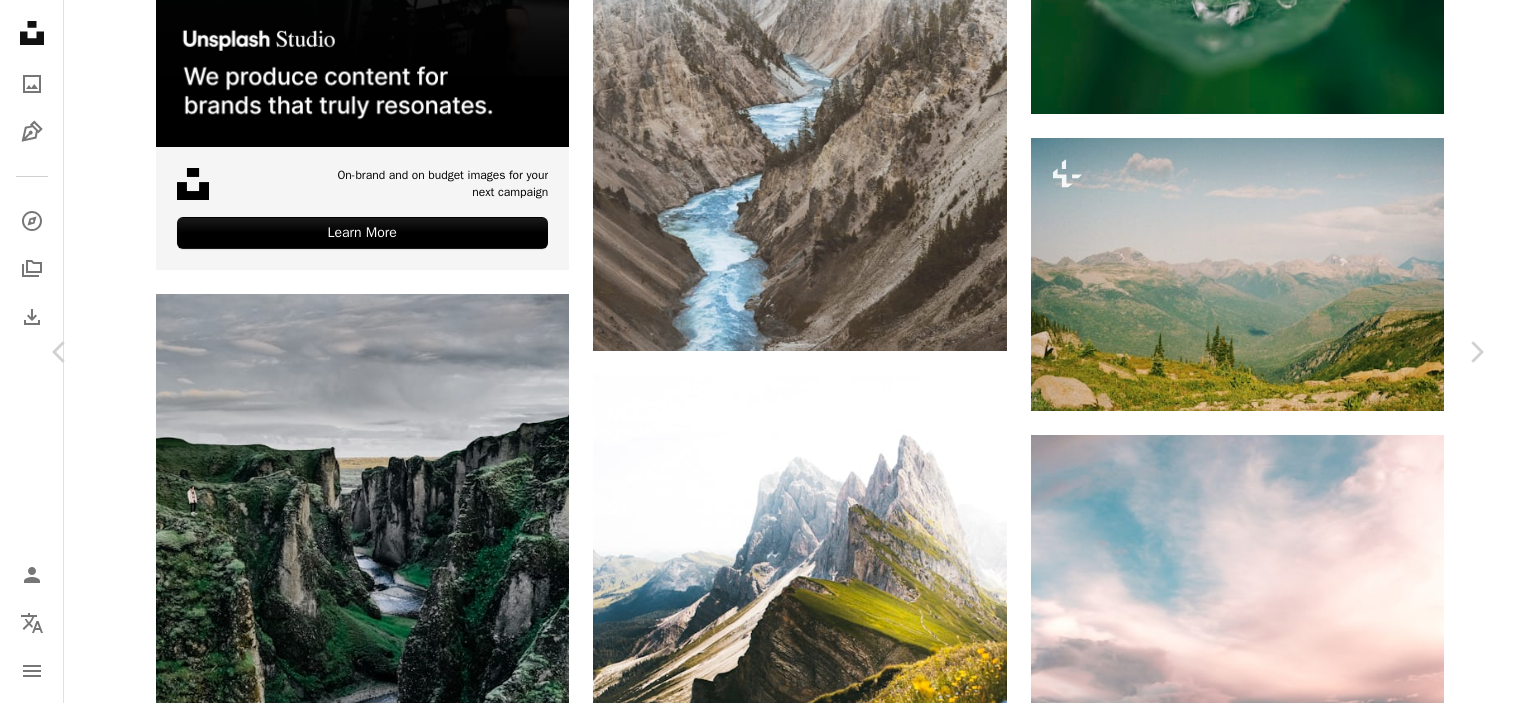 click on "Unsplash logo Unsplash Home A photo Pen Tool A compass A stack of folders Download Person Localization icon navigation menu A magnifying glass ****** An X shape Visual search Get Unsplash+ Log in Submit an image Browse premium images on iStock  |  20% off at iStock  ↗ Browse premium images on iStock 20% off at iStock  ↗ View more  ↗ View more on iStock  ↗ A photo Photos   252k Pen Tool Illustrations   1.9k A stack of folders Collections   36k A group of people Users   501 A copyright icon © License Arrow down Aspect ratio Orientation Arrow down Unfold Sort by  Relevance Arrow down Filters Filters Nature Chevron right landscape animals natural japan spring forest nature background river nature flowers mountains iceland grass Plus sign for Unsplash+ A heart A plus sign Dario Brönnimann For  Unsplash+ A lock Download Plus sign for Unsplash+ A heart A plus sign Jonny Gios For  Unsplash+ A lock Download A heart A plus sign Urban Vintage Available for hire A checkmark inside of a circle A heart For" at bounding box center (768, -1433) 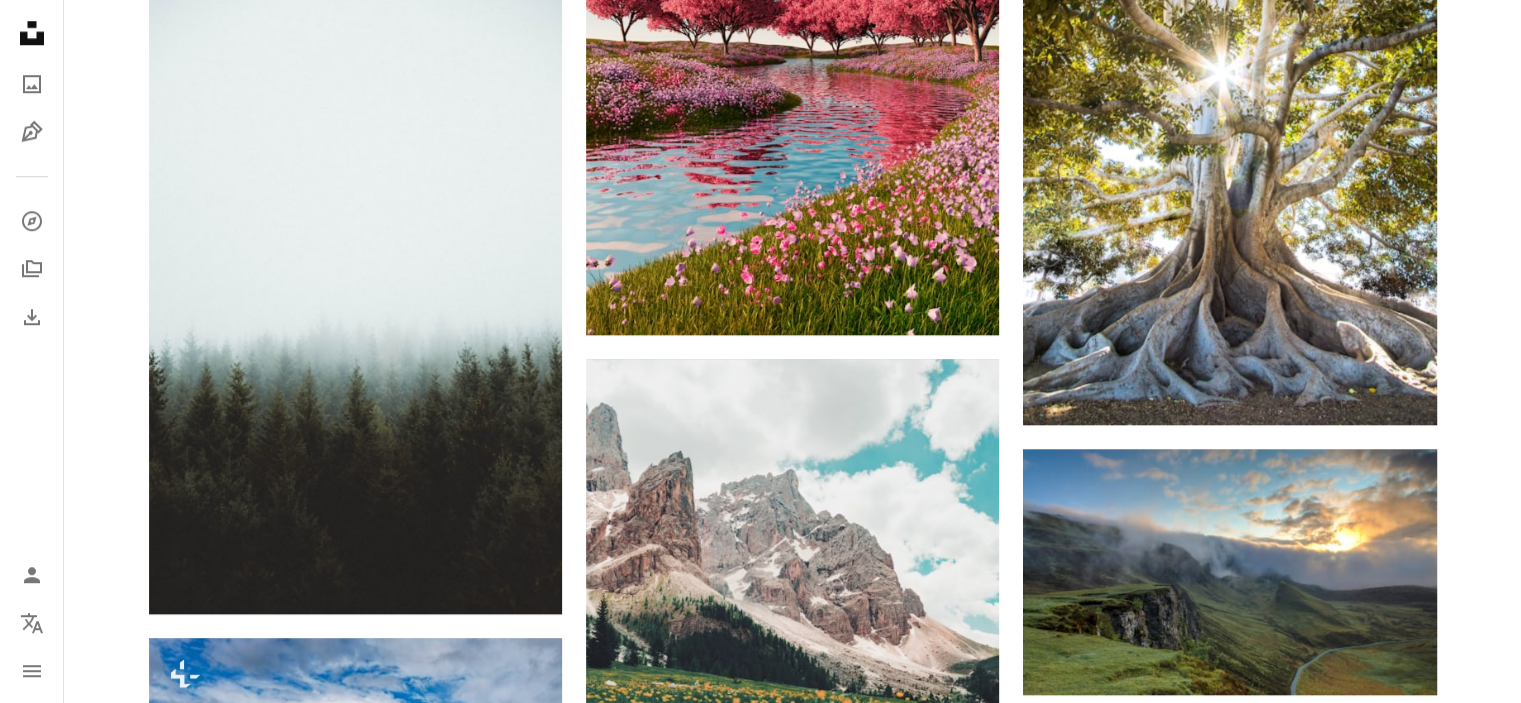 scroll, scrollTop: 0, scrollLeft: 0, axis: both 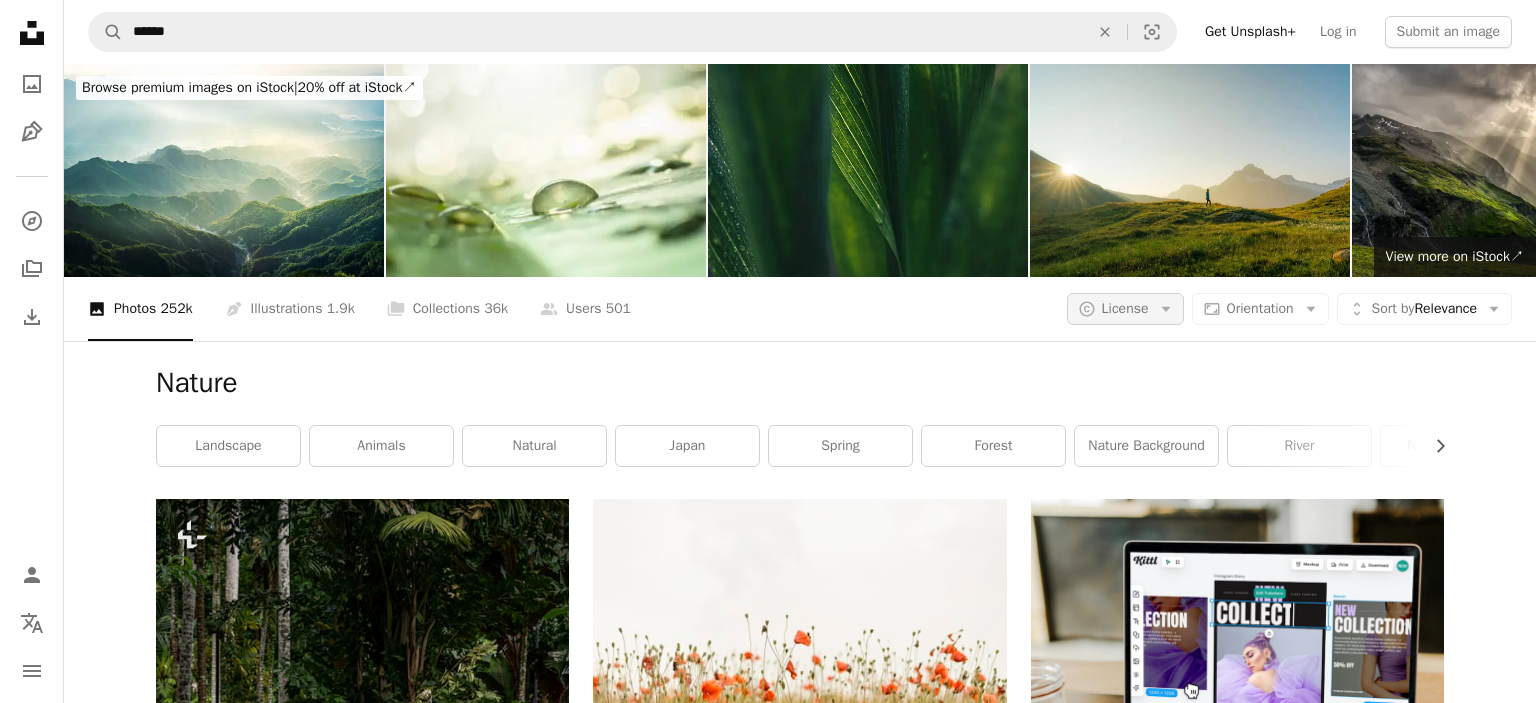 click on "License" at bounding box center [1125, 308] 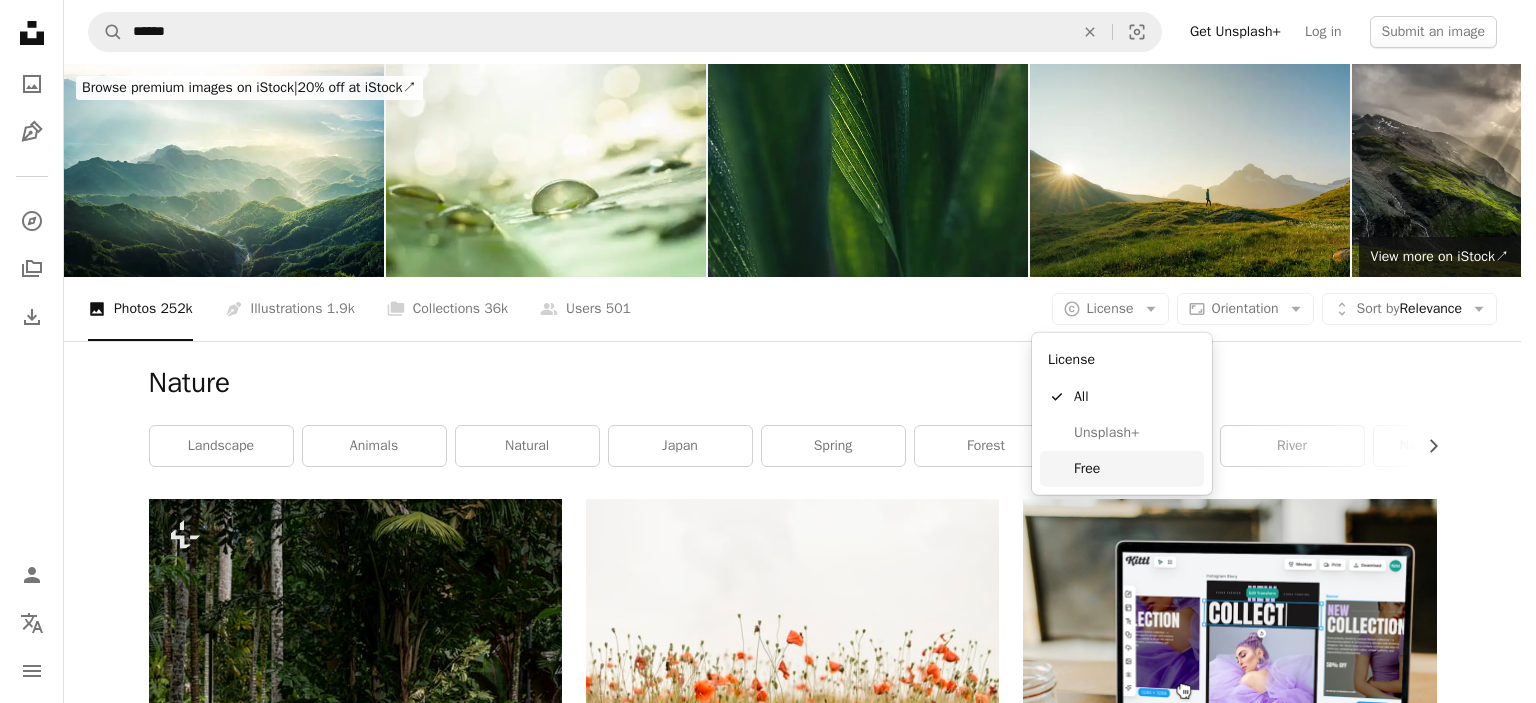 click on "Free" at bounding box center (1135, 469) 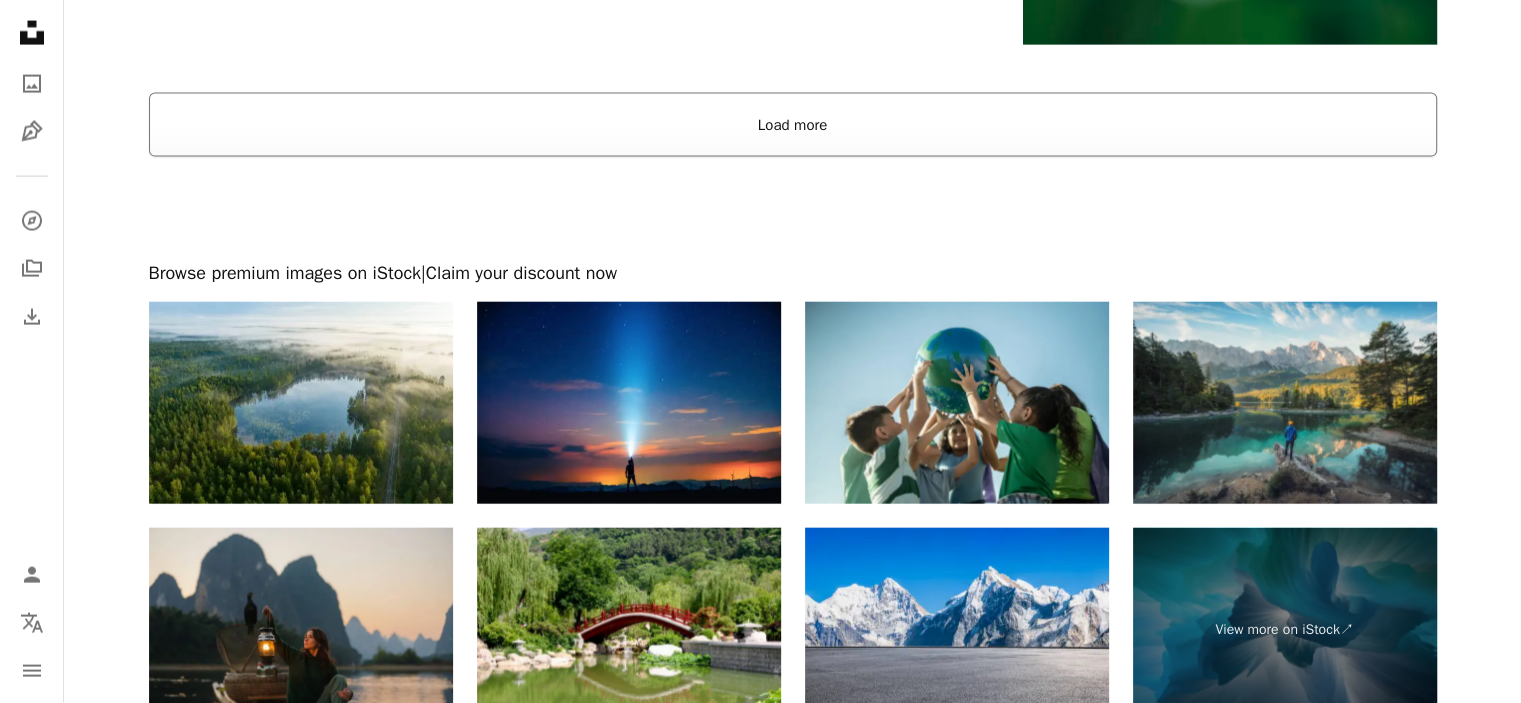 scroll, scrollTop: 4384, scrollLeft: 0, axis: vertical 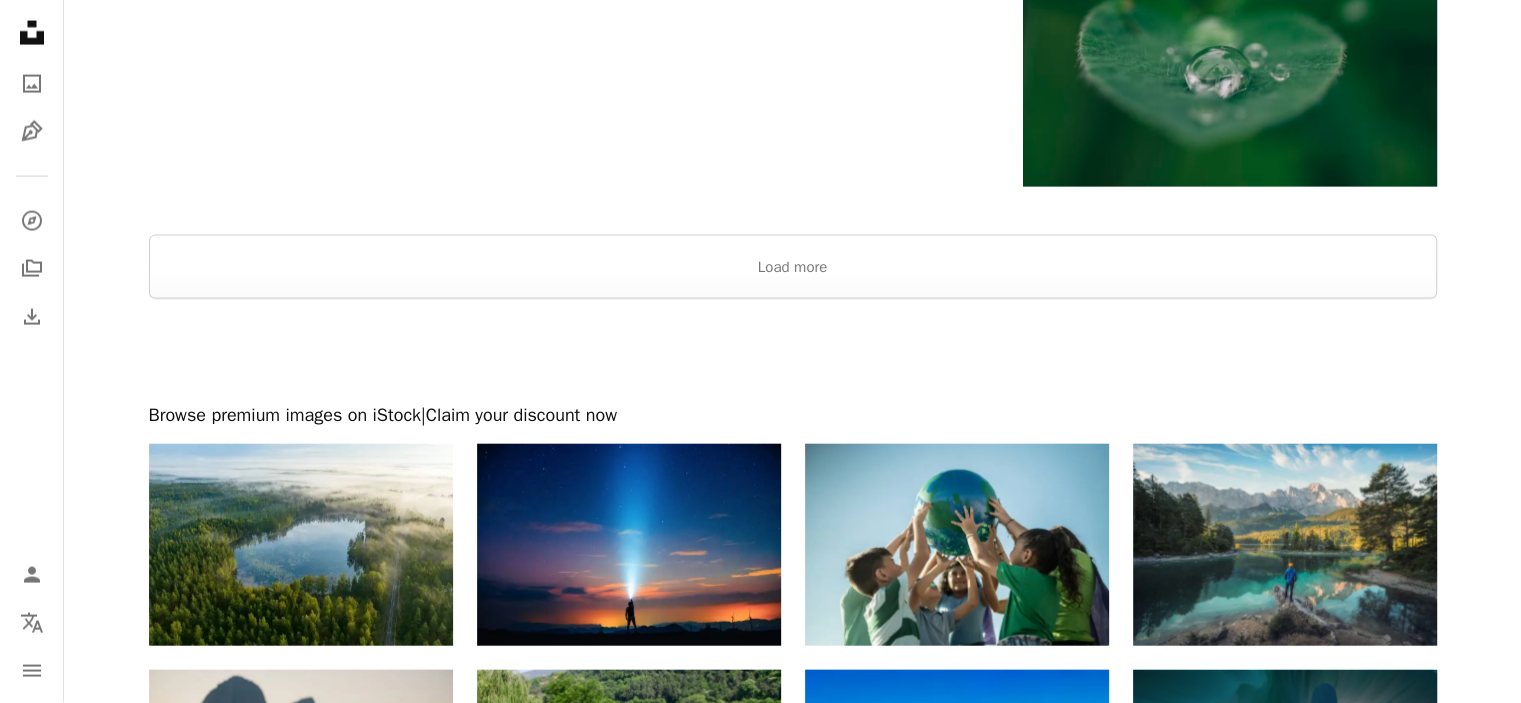 click at bounding box center (792, 351) 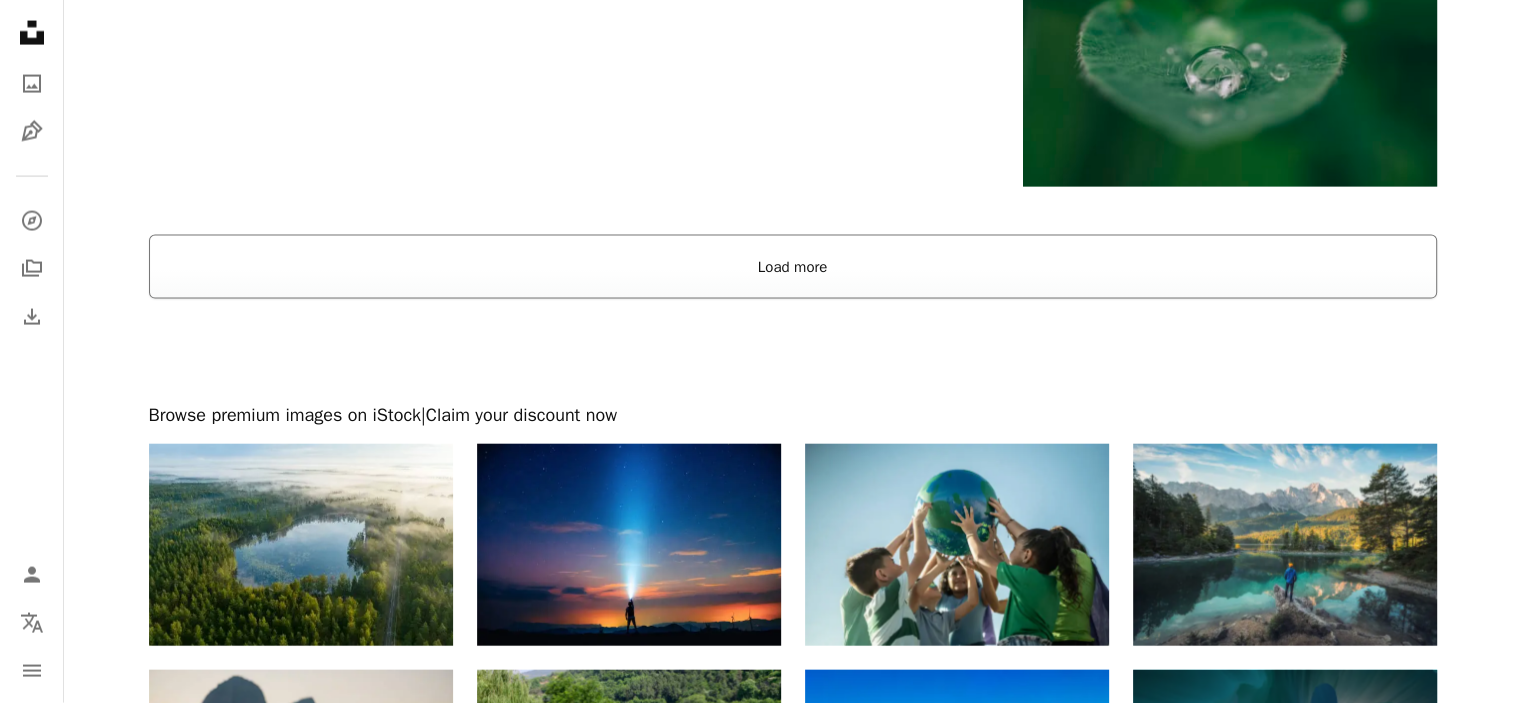 click on "Load more" at bounding box center [793, 267] 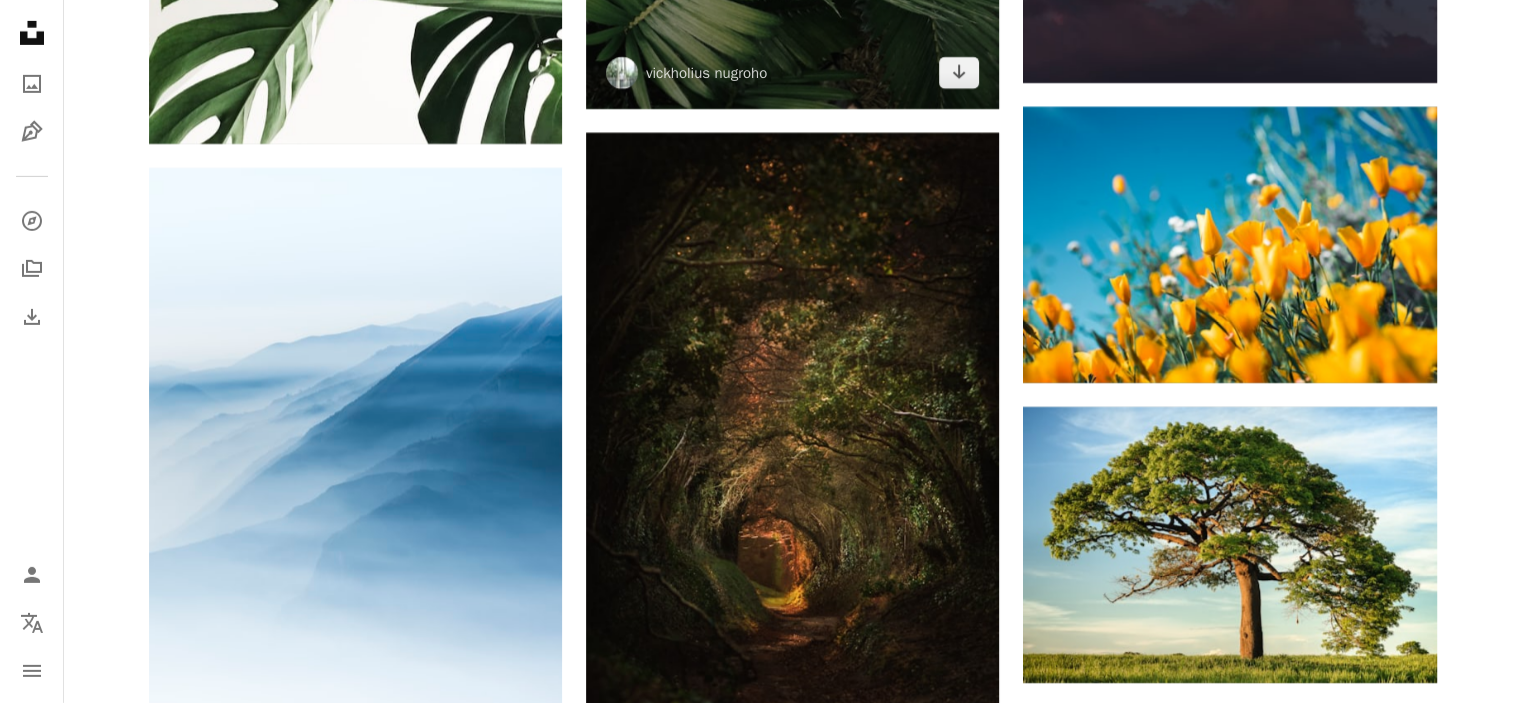 scroll, scrollTop: 14684, scrollLeft: 0, axis: vertical 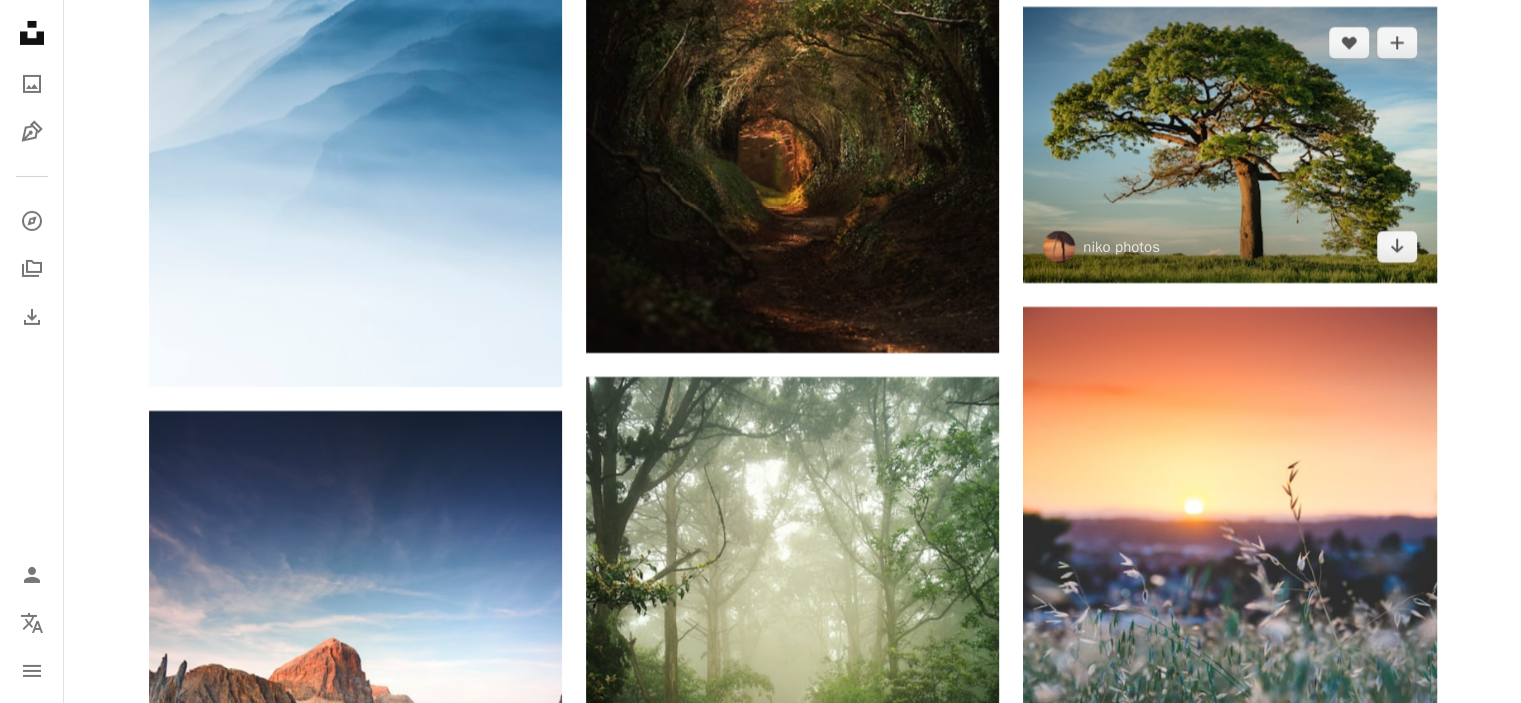 click at bounding box center [1229, 144] 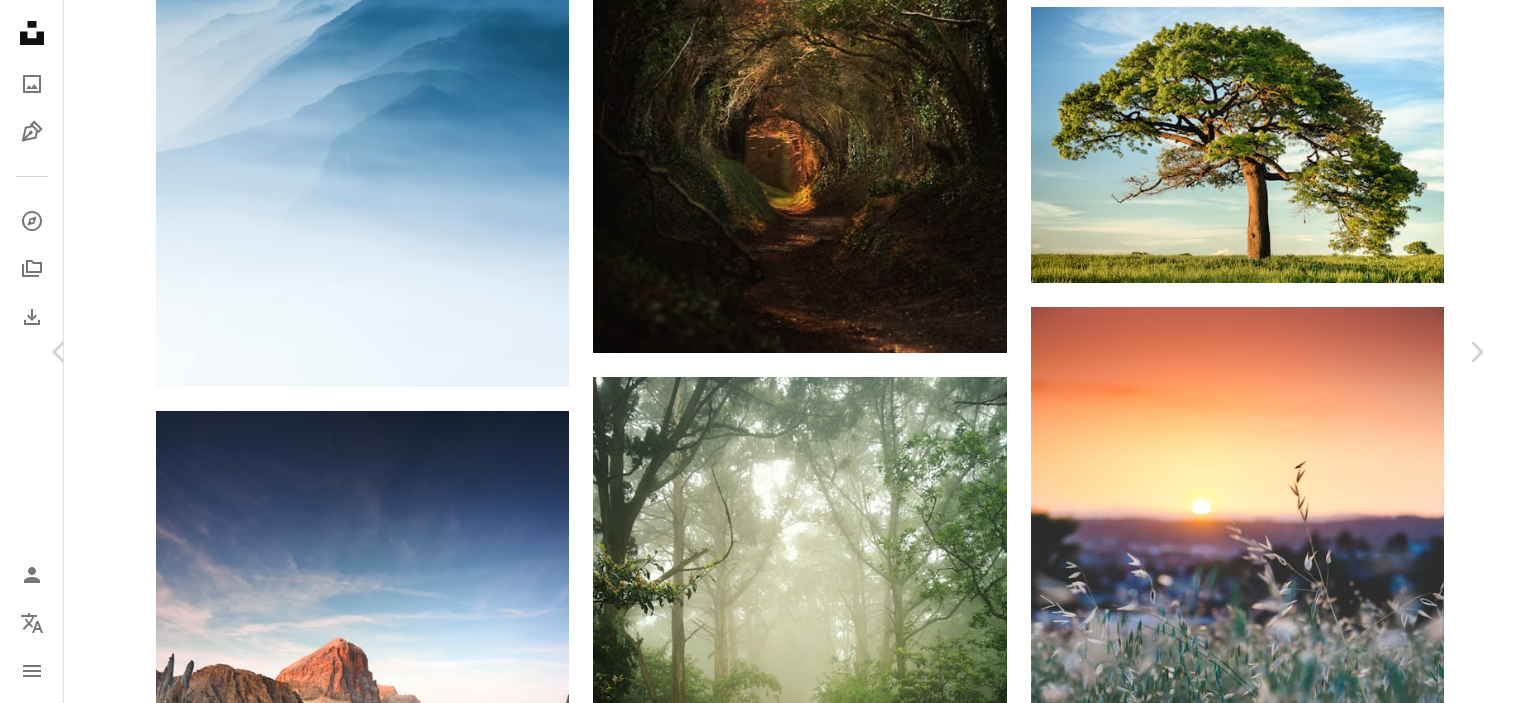 click on "Download free" at bounding box center [1287, 4585] 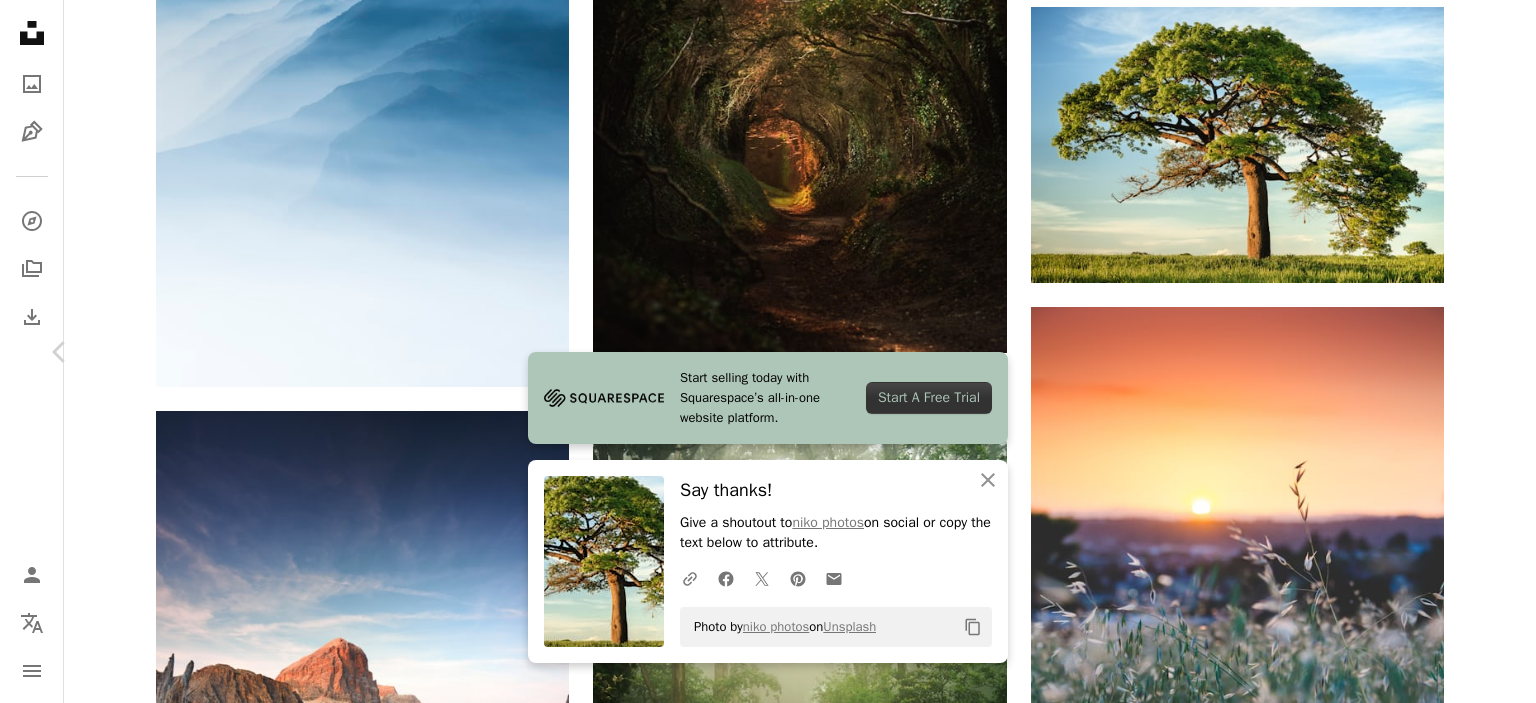 click on "Chevron right" at bounding box center [1476, 352] 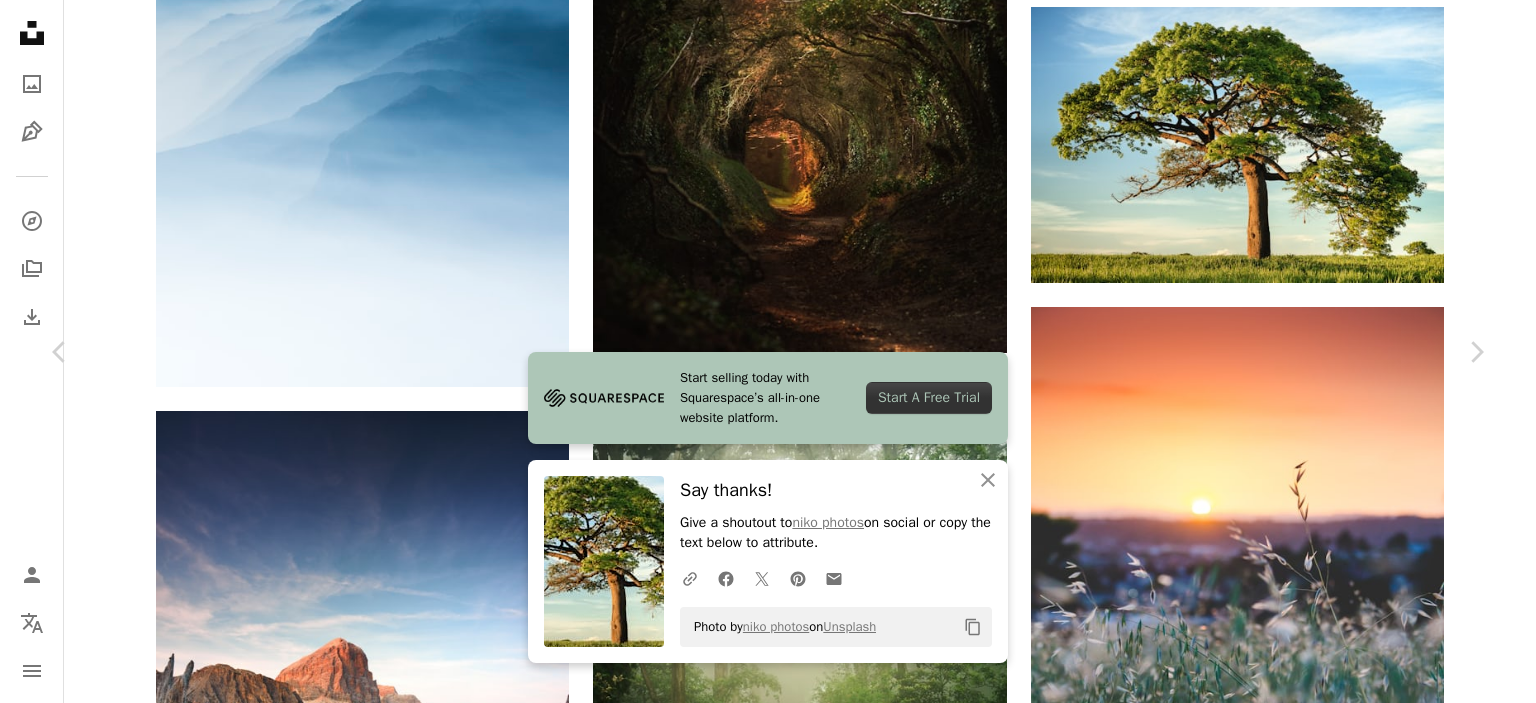 click on "An X shape Chevron left Chevron right Start selling today with Squarespace’s all-in-one website platform. Start A Free Trial An X shape Close Say thanks! Give a shoutout to niko photos on social or copy the text below to attribute. A URL sharing icon (chains) Facebook icon X (formerly Twitter) icon Pinterest icon An envelope Photo by niko photos on Unsplash
Copy content Luca Campioni Available for hire A checkmark inside of a circle A heart A plus sign Download free Chevron down Zoom in Views 12,099,182 Downloads 39,588 Featured in Photos , Nature A forward-right arrow Share Info icon Info More Actions Pastel sunset A map marker [CITY], [STATE] Calendar outlined Published on [MONTH] [DAY], [YEAR] Camera Canon, EOS 1100D Safety Free to use under the Unsplash License flower travel sunset plant sun light italy nature background outdoors pastel blur dandelion macro blowball dof food green grey blossom flora Backgrounds Browse premium related images on iStock | Save 20% with code UNSPLASH20 A heart For" at bounding box center (768, 4889) 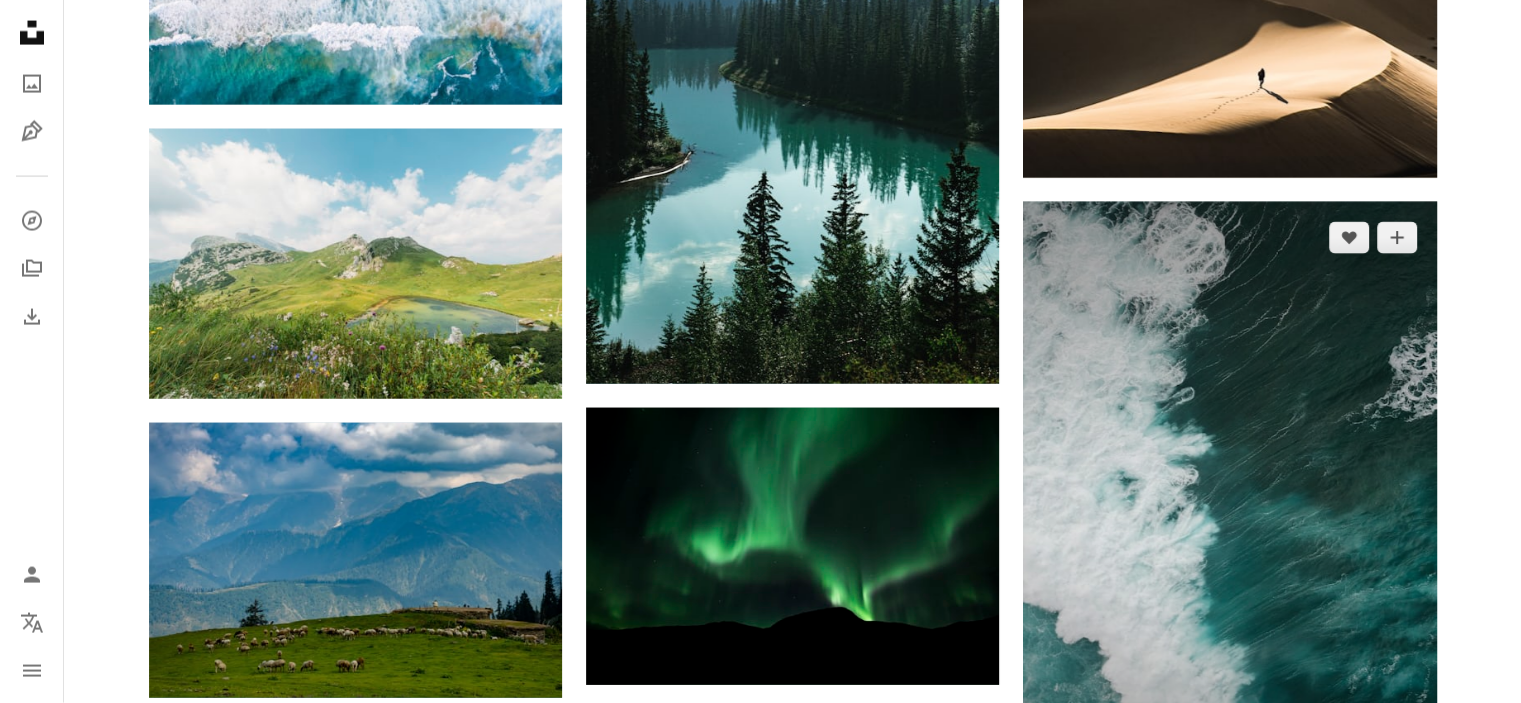scroll, scrollTop: 19884, scrollLeft: 0, axis: vertical 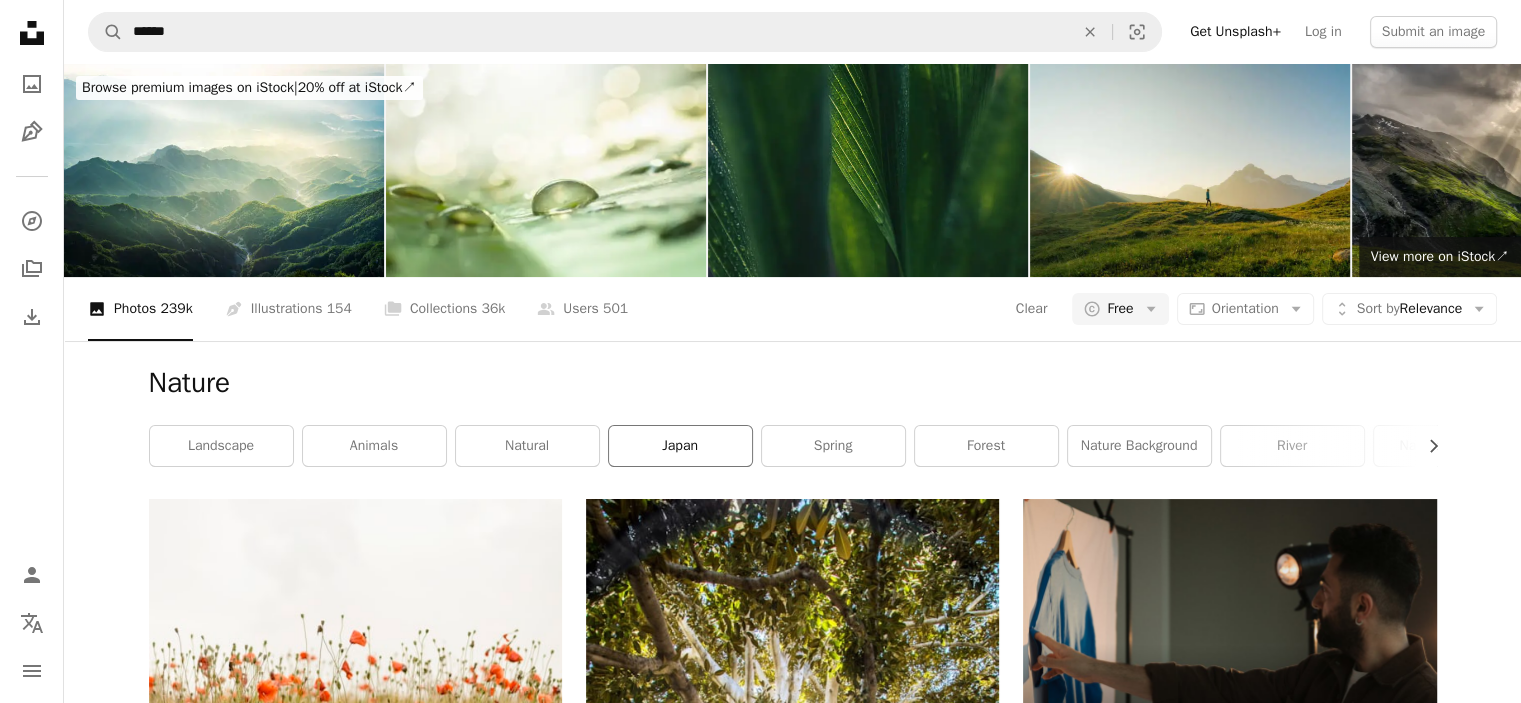click on "japan" at bounding box center (680, 446) 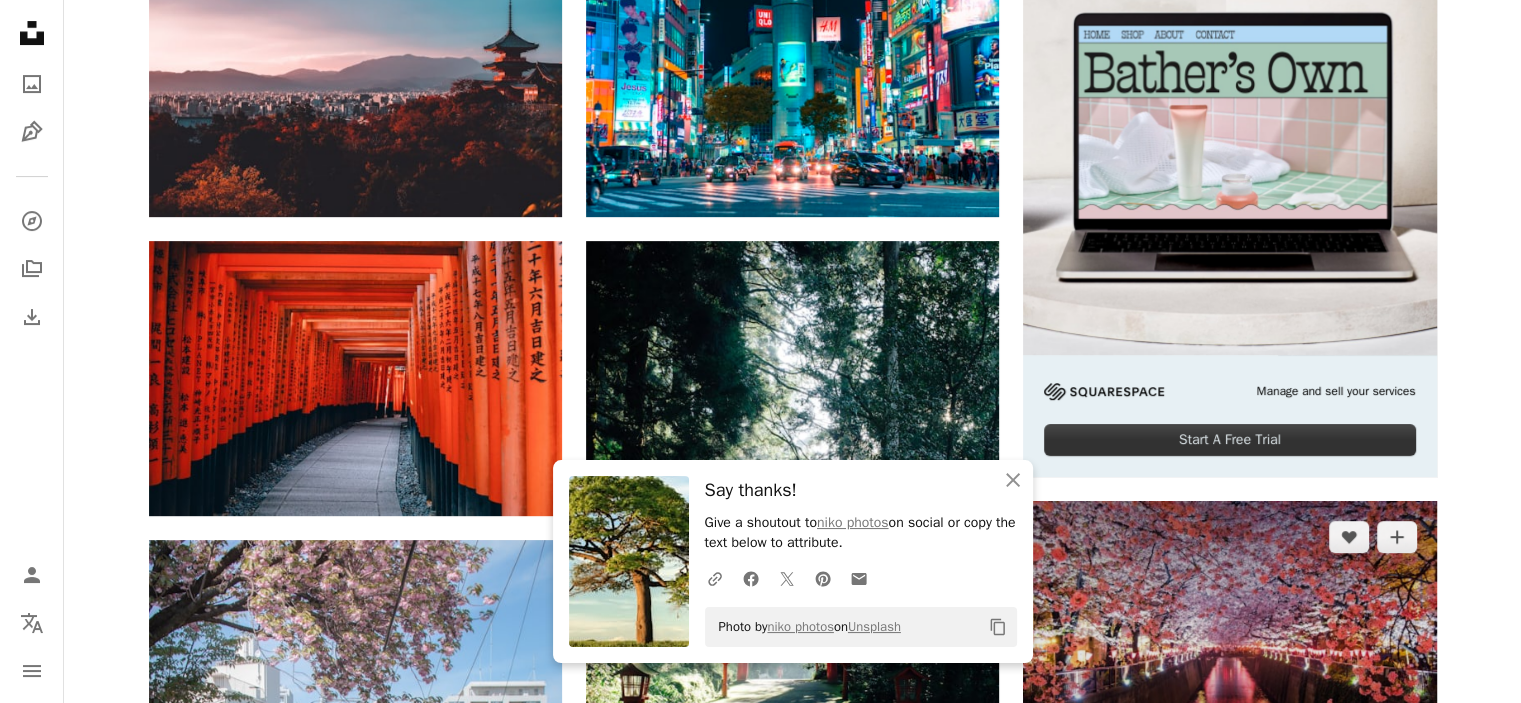scroll, scrollTop: 800, scrollLeft: 0, axis: vertical 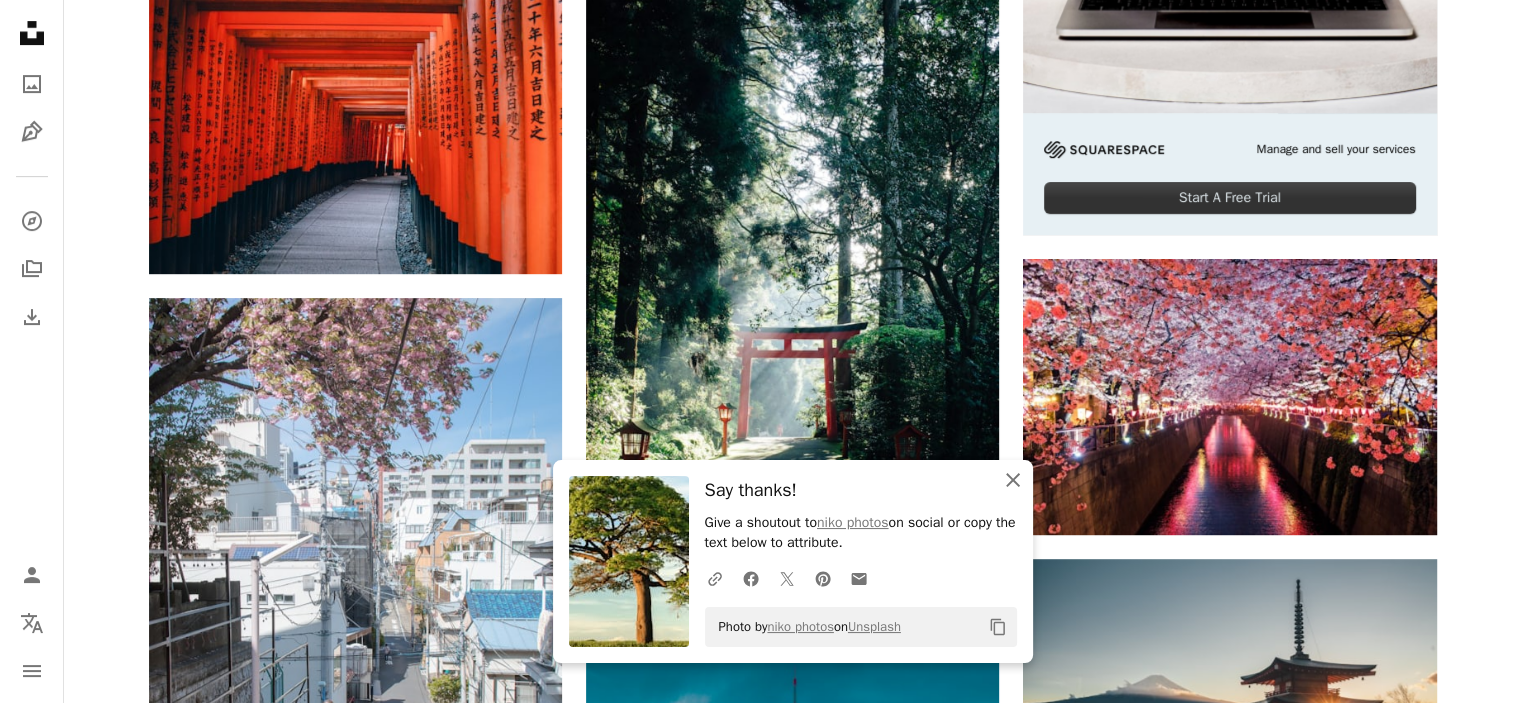 click 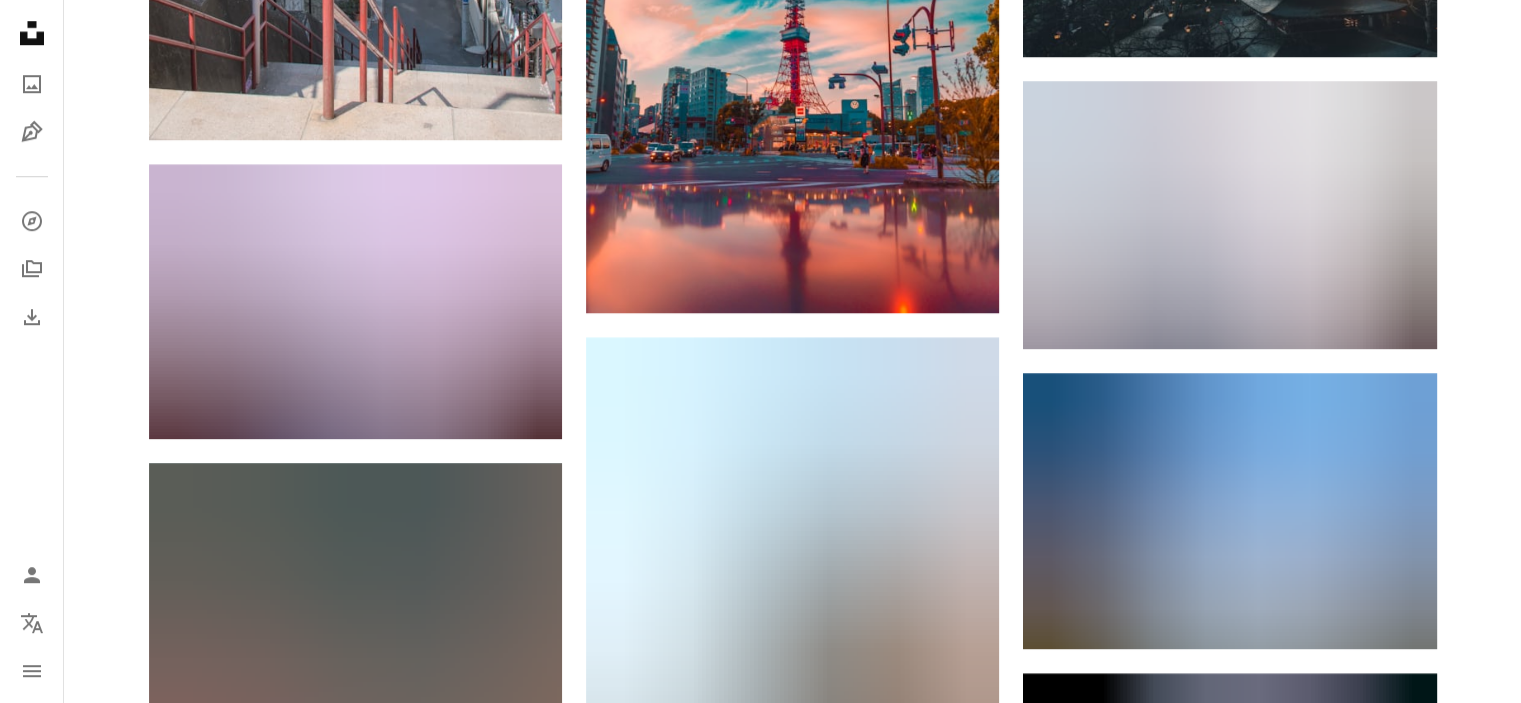 scroll, scrollTop: 1600, scrollLeft: 0, axis: vertical 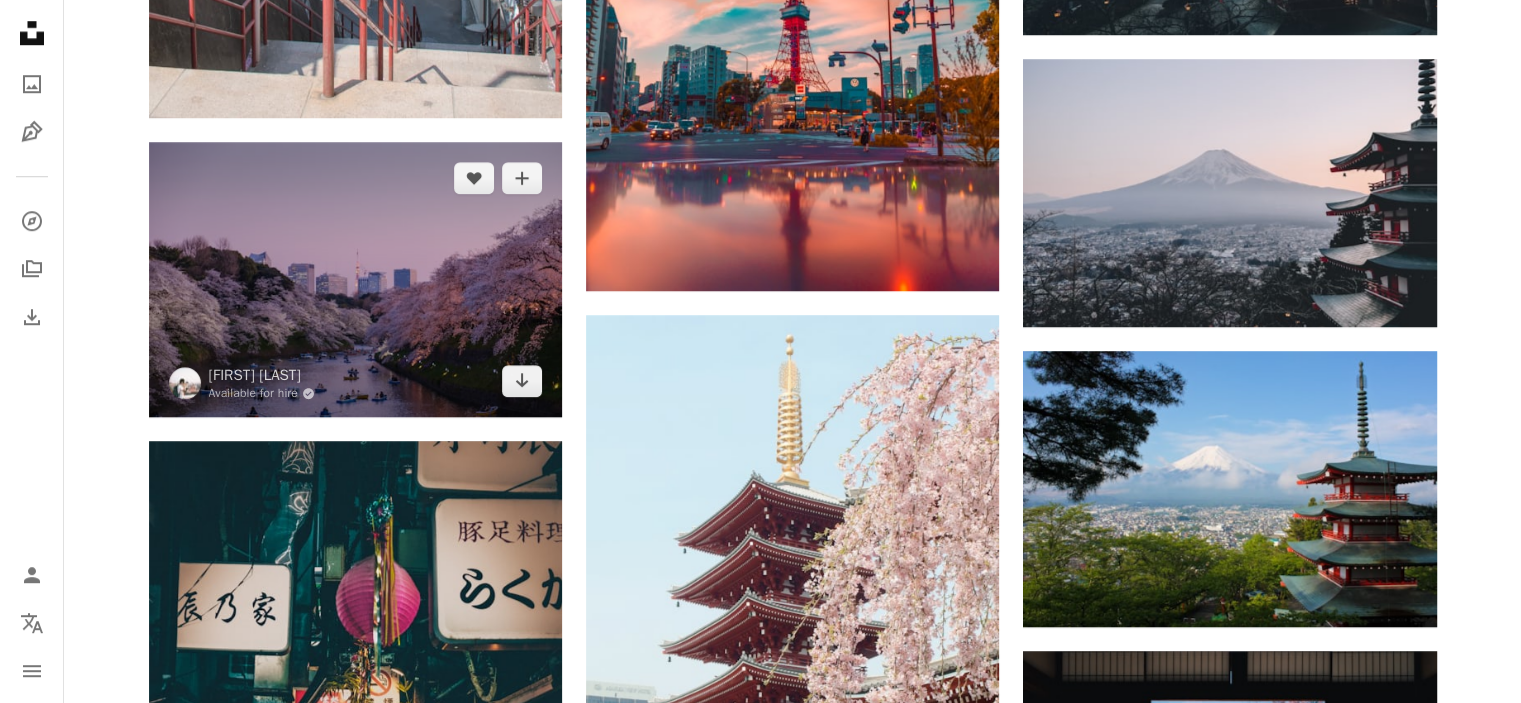 click at bounding box center (355, 279) 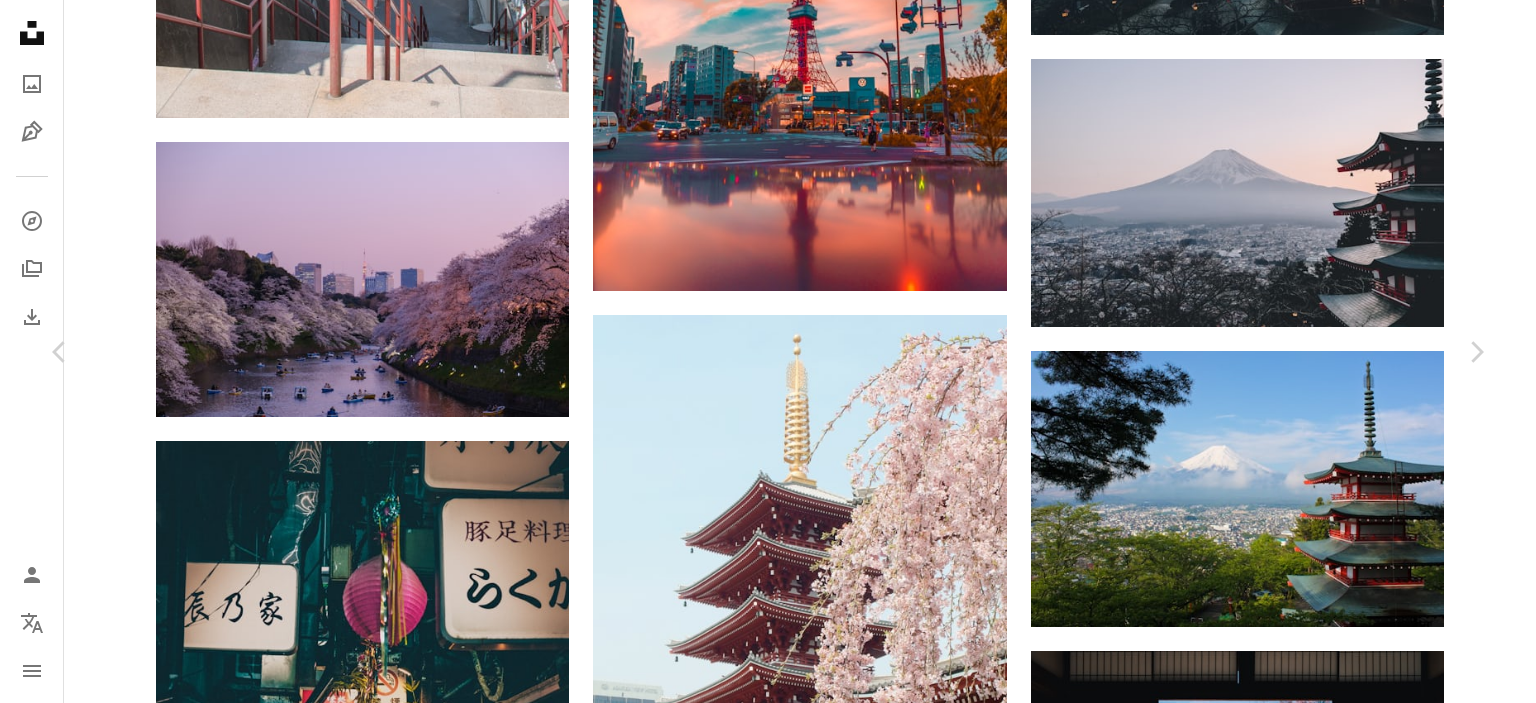 drag, startPoint x: 1374, startPoint y: 175, endPoint x: 1441, endPoint y: 151, distance: 71.168816 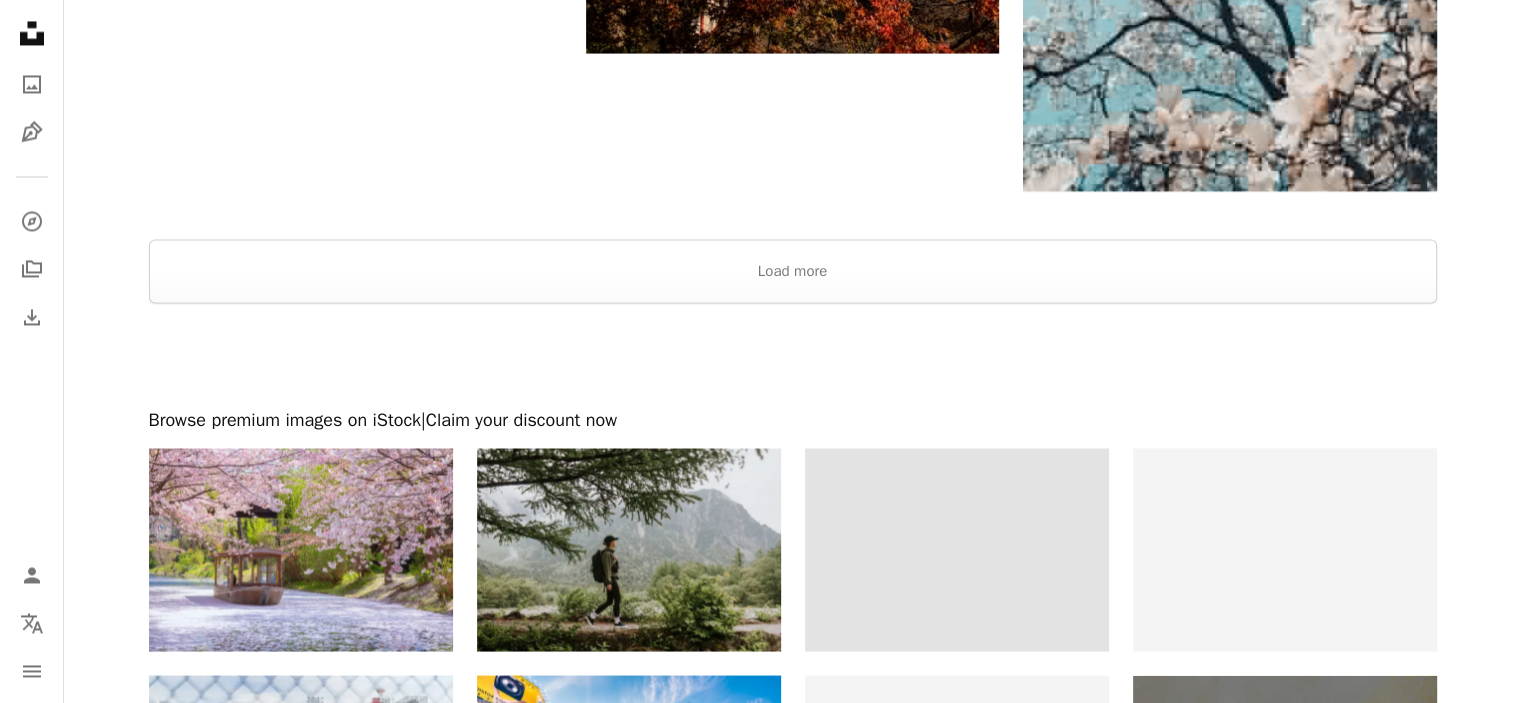 scroll, scrollTop: 3600, scrollLeft: 0, axis: vertical 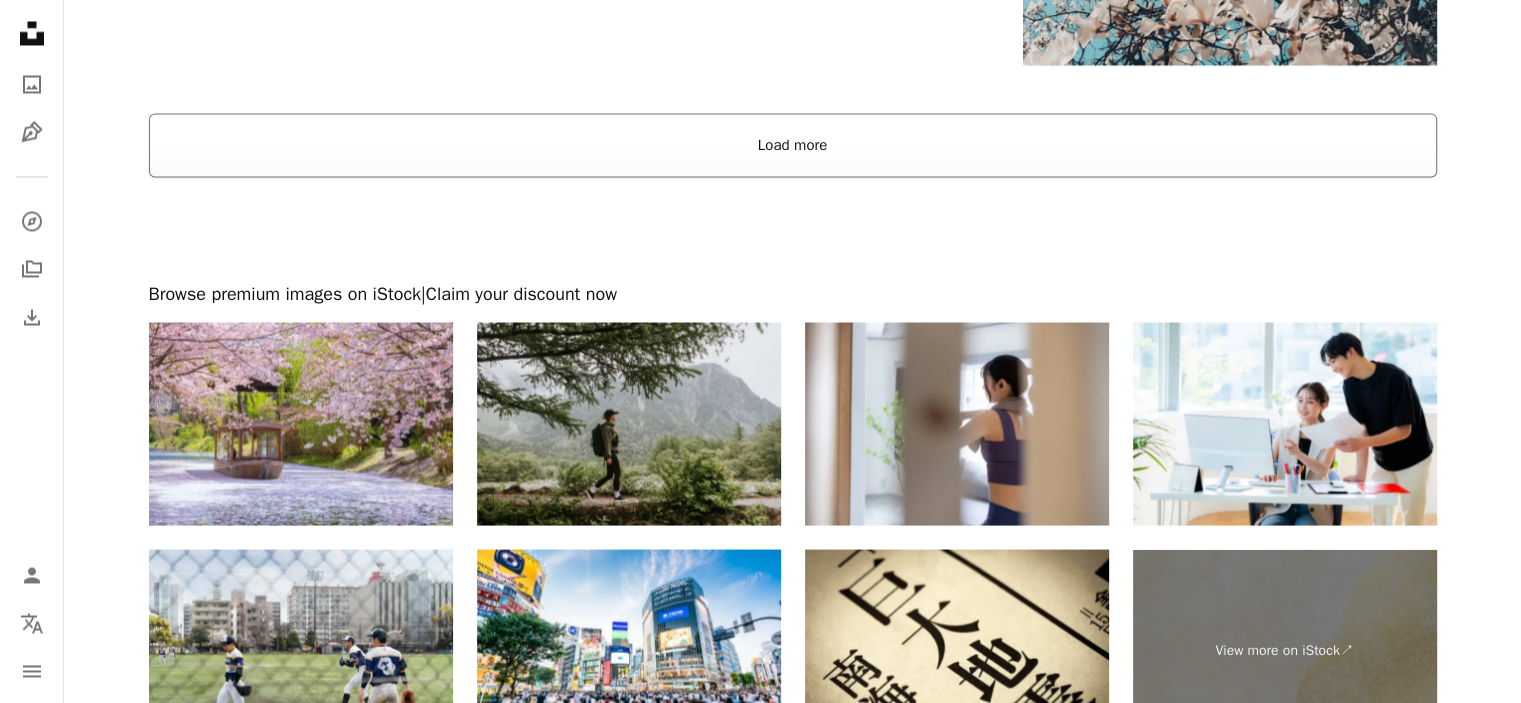 click on "Load more" at bounding box center (793, 145) 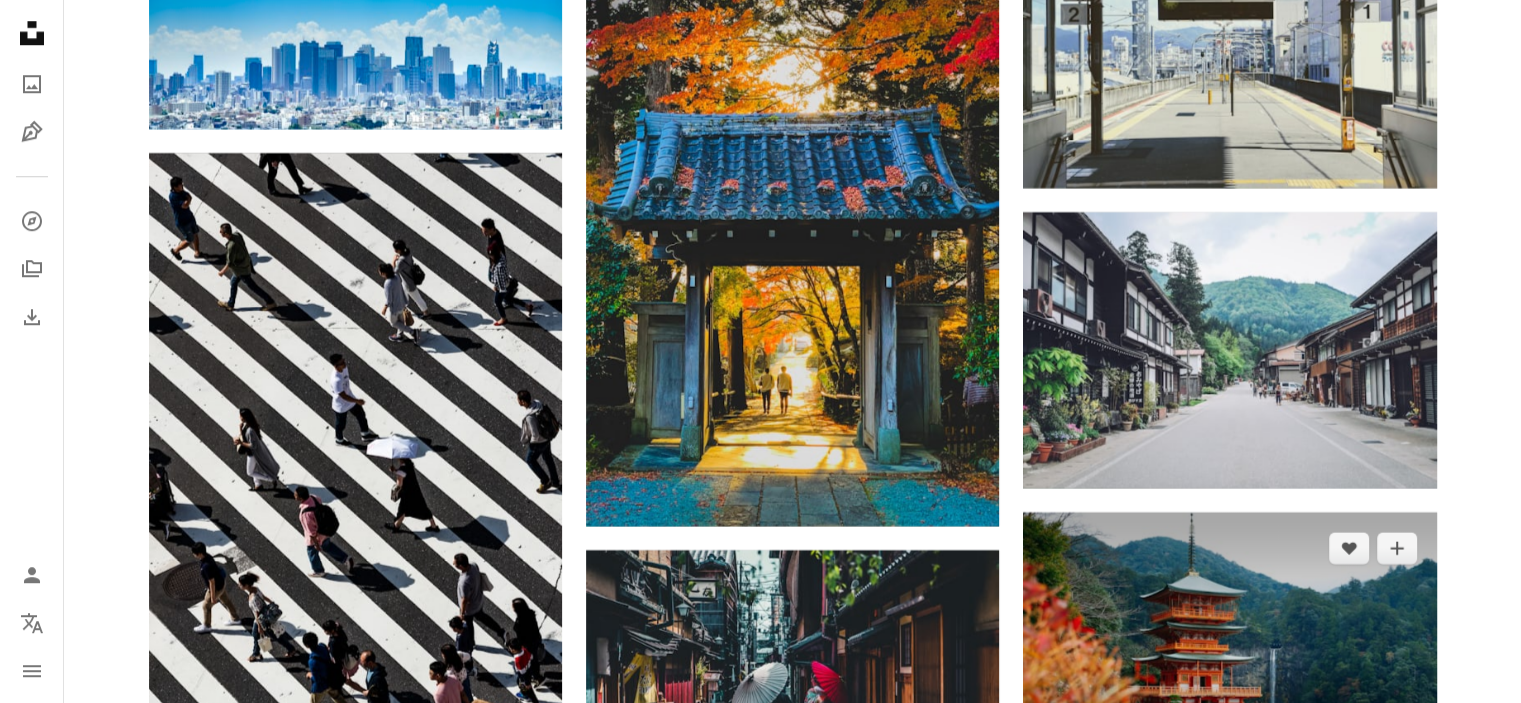 scroll, scrollTop: 17100, scrollLeft: 0, axis: vertical 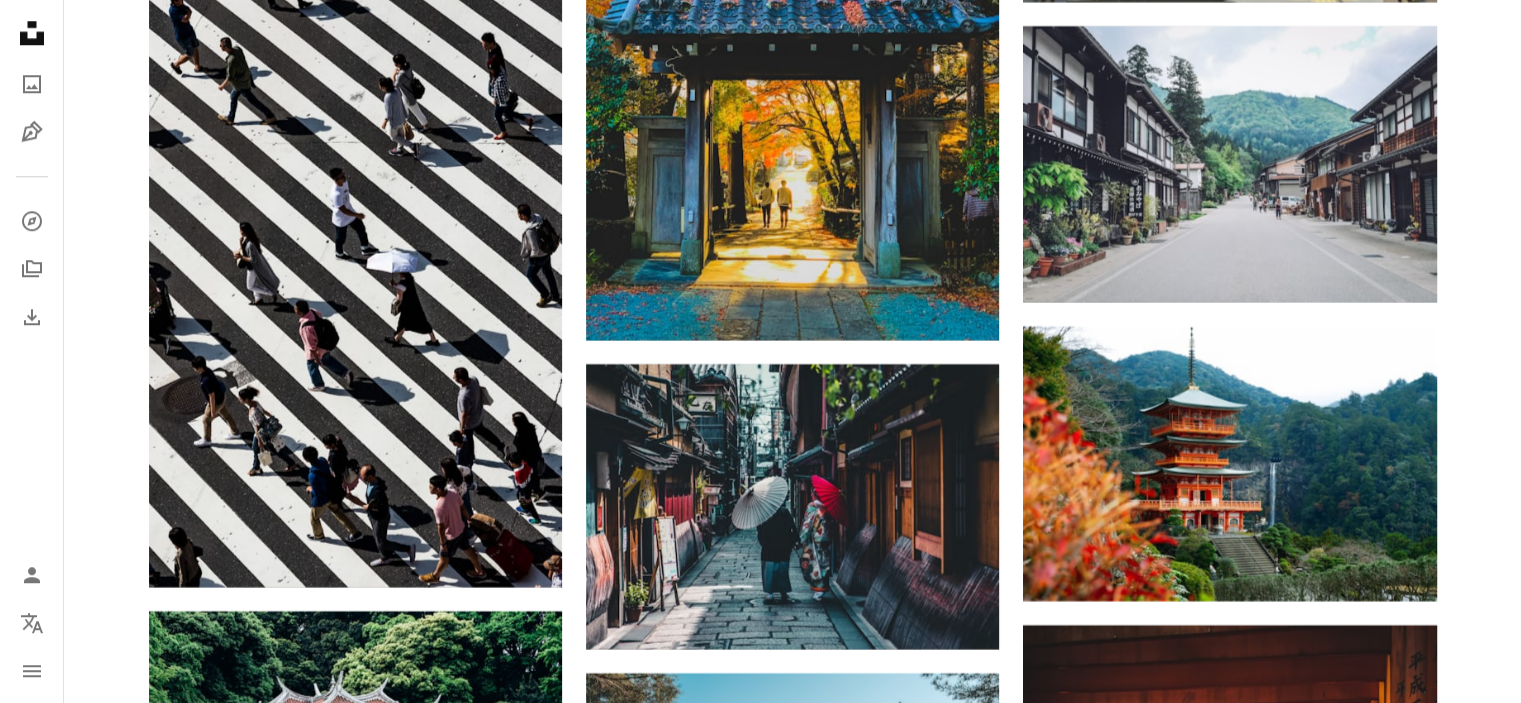 drag, startPoint x: 1493, startPoint y: 559, endPoint x: 1502, endPoint y: 598, distance: 40.024994 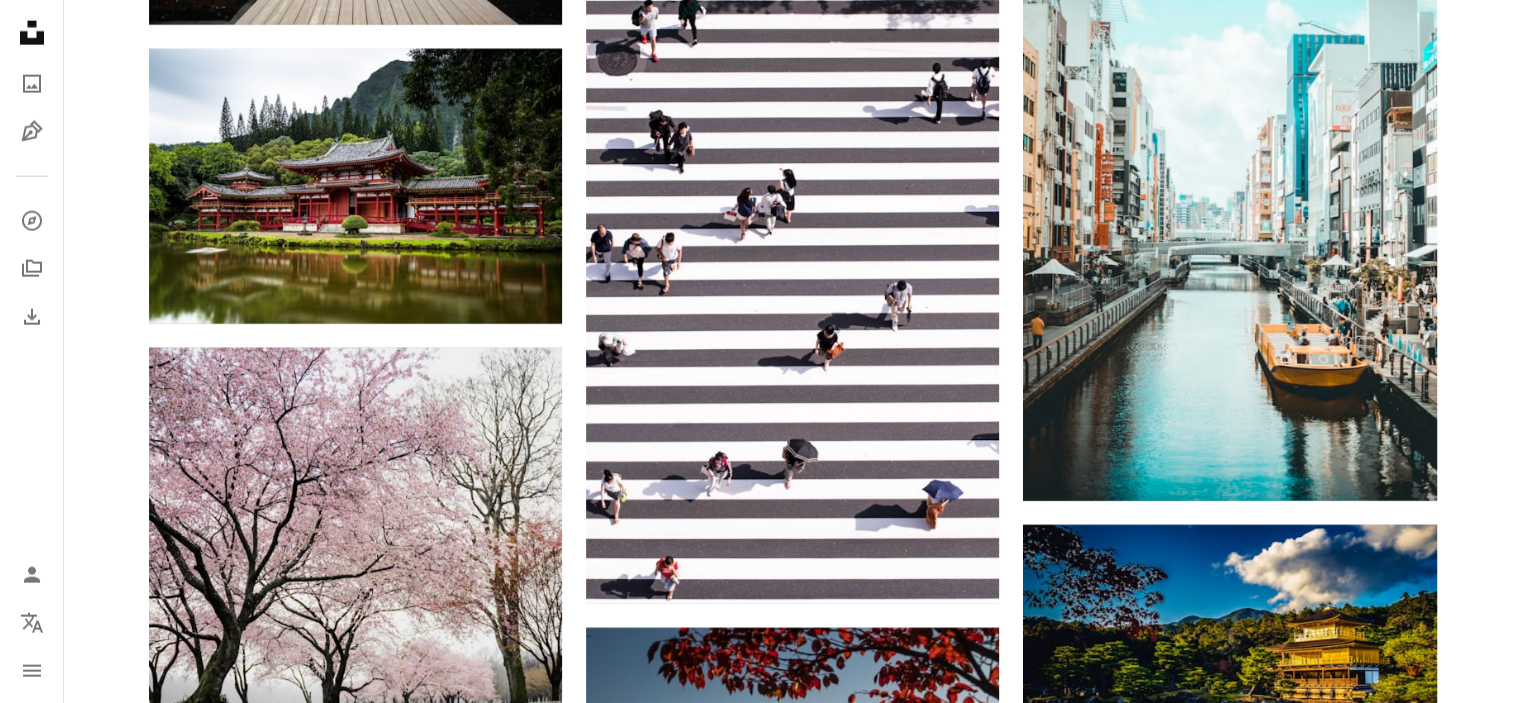 scroll, scrollTop: 0, scrollLeft: 0, axis: both 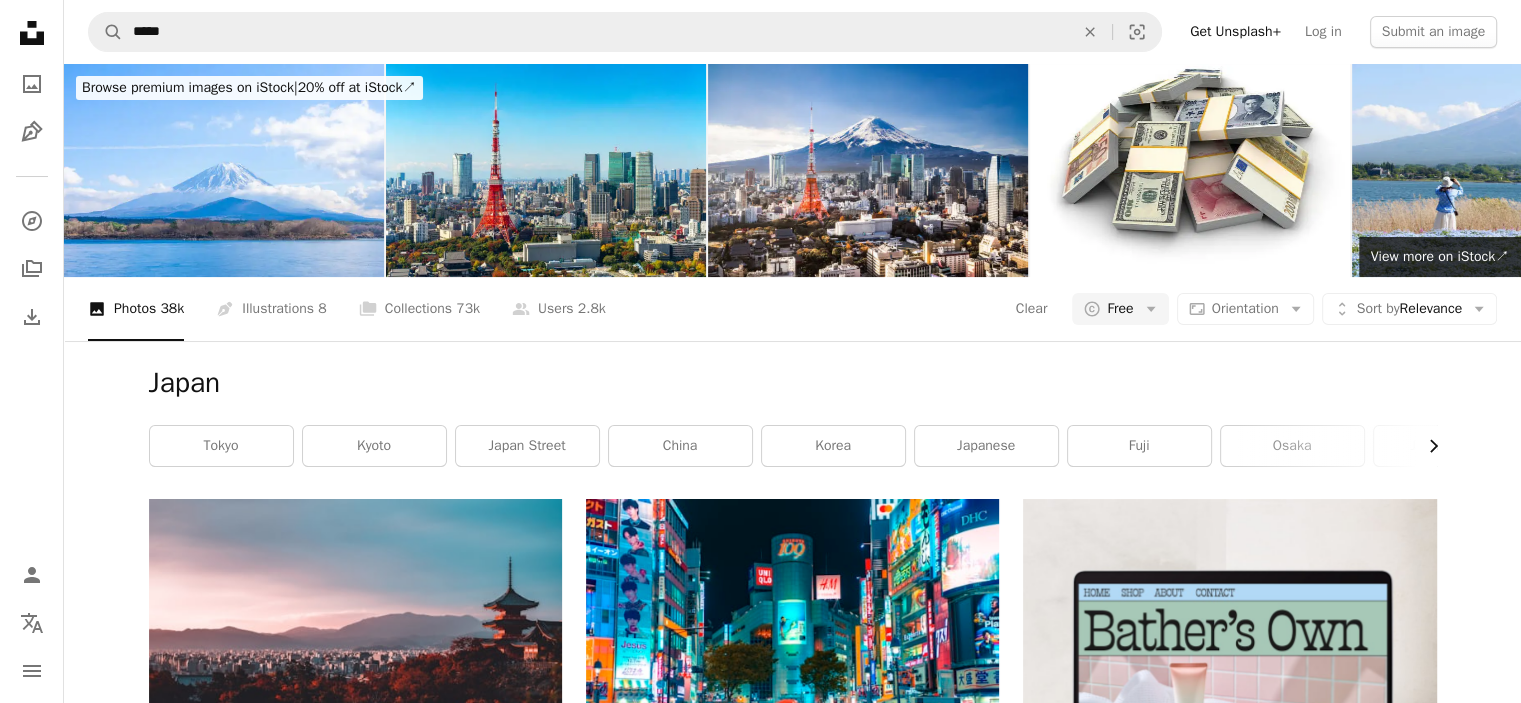 click on "Chevron right" 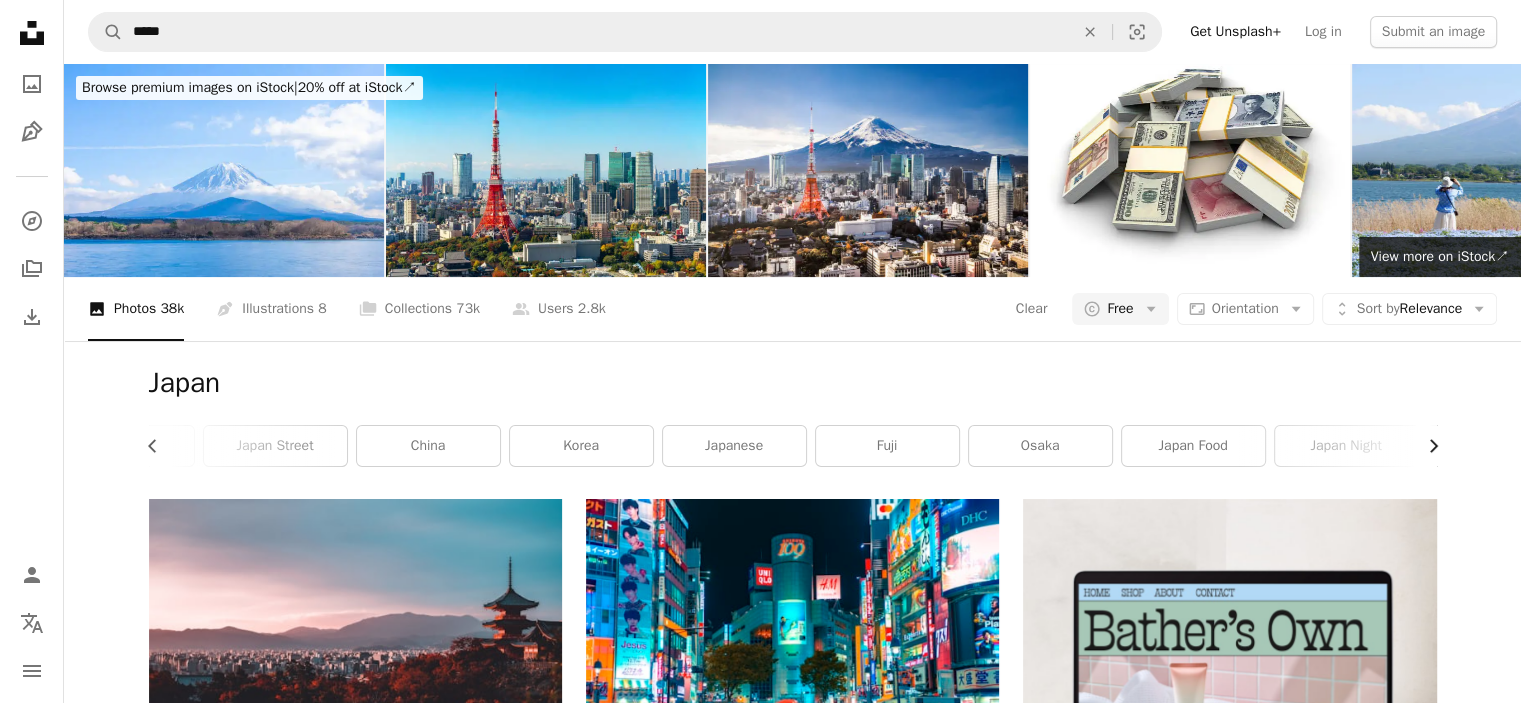 scroll, scrollTop: 0, scrollLeft: 300, axis: horizontal 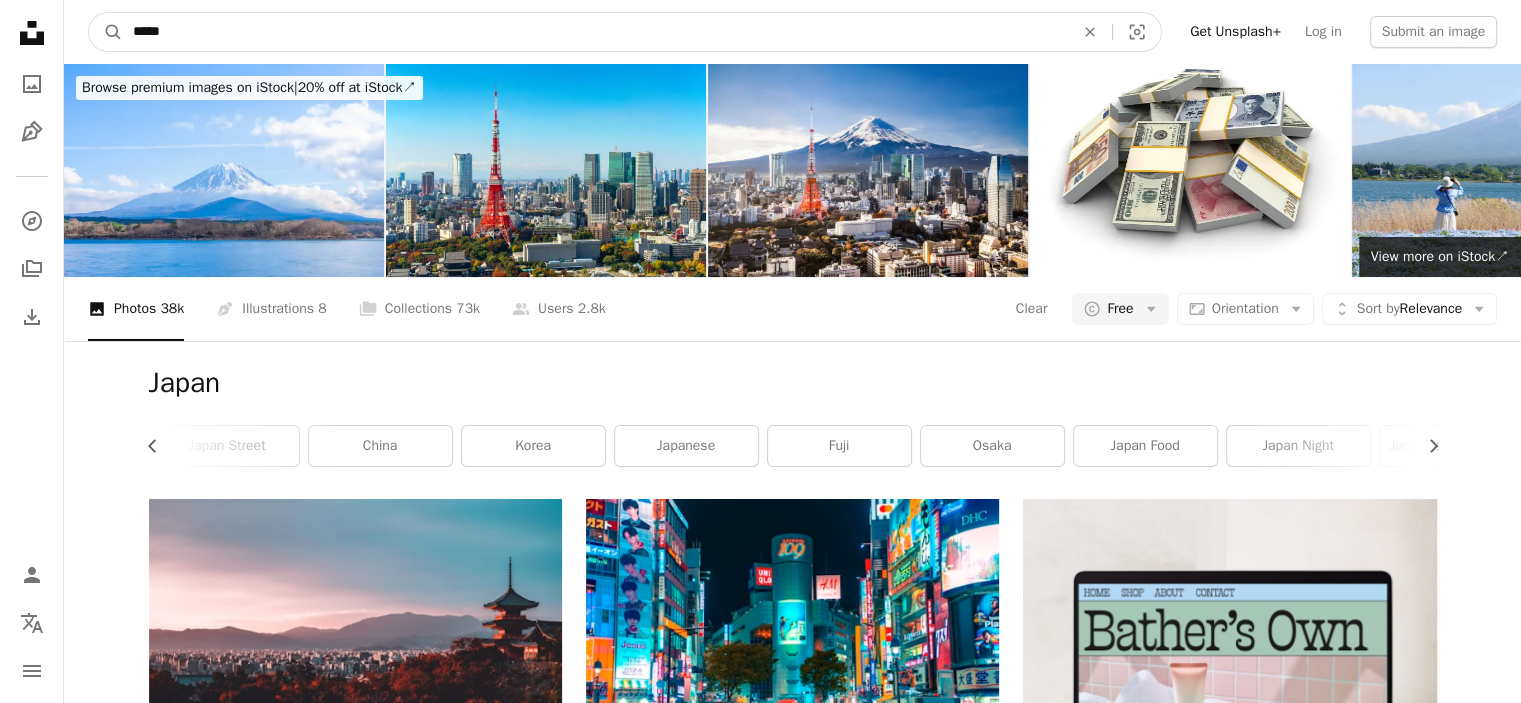 click on "*****" at bounding box center (595, 32) 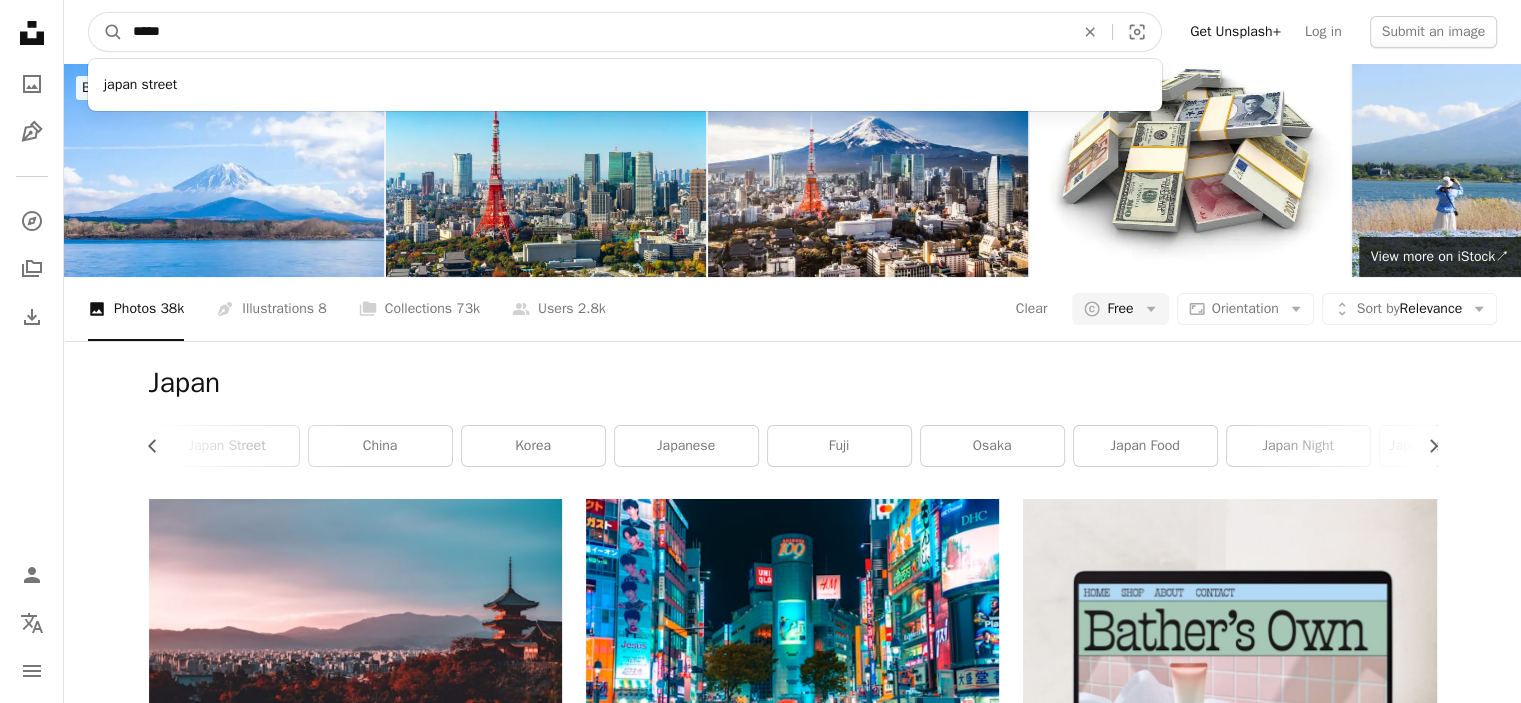 click on "*****" at bounding box center [595, 32] 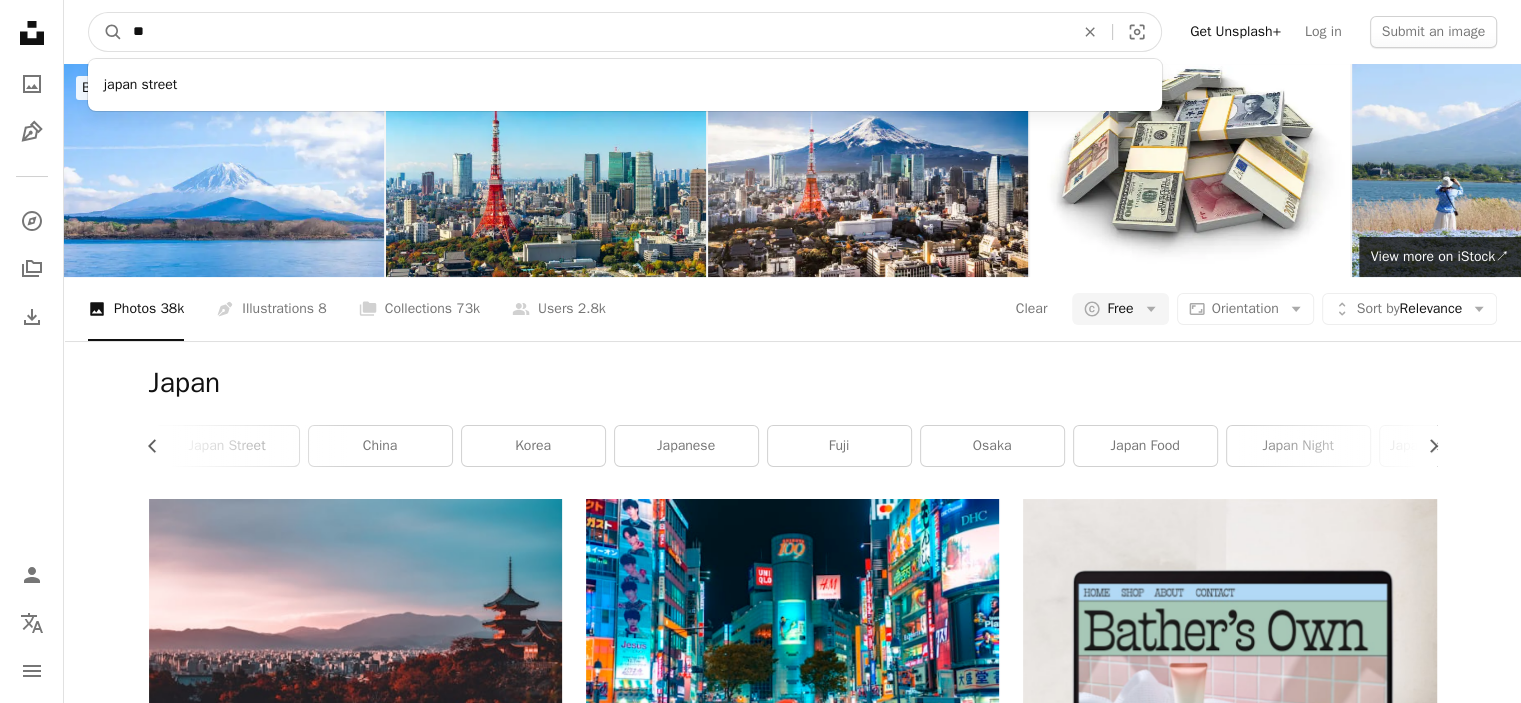 type on "***" 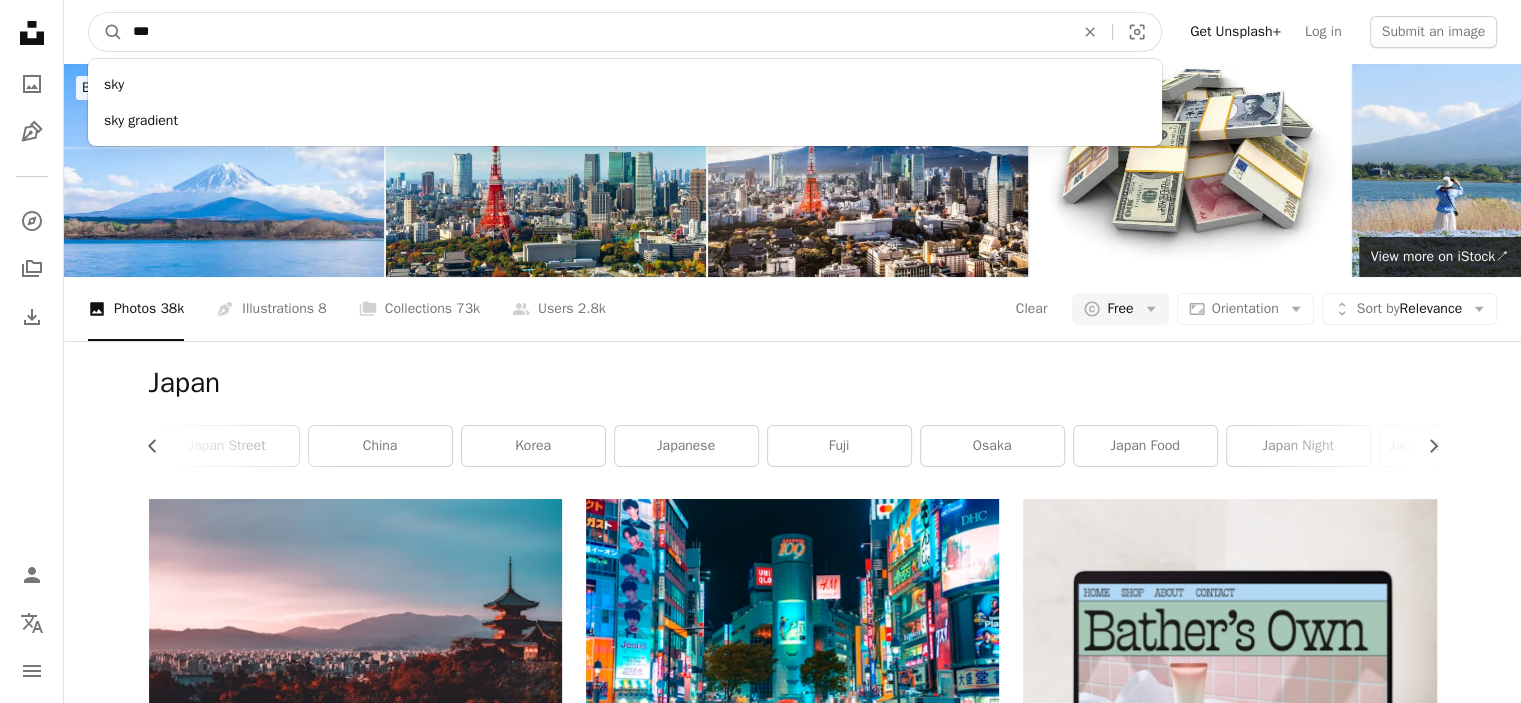 click on "A magnifying glass" at bounding box center [106, 32] 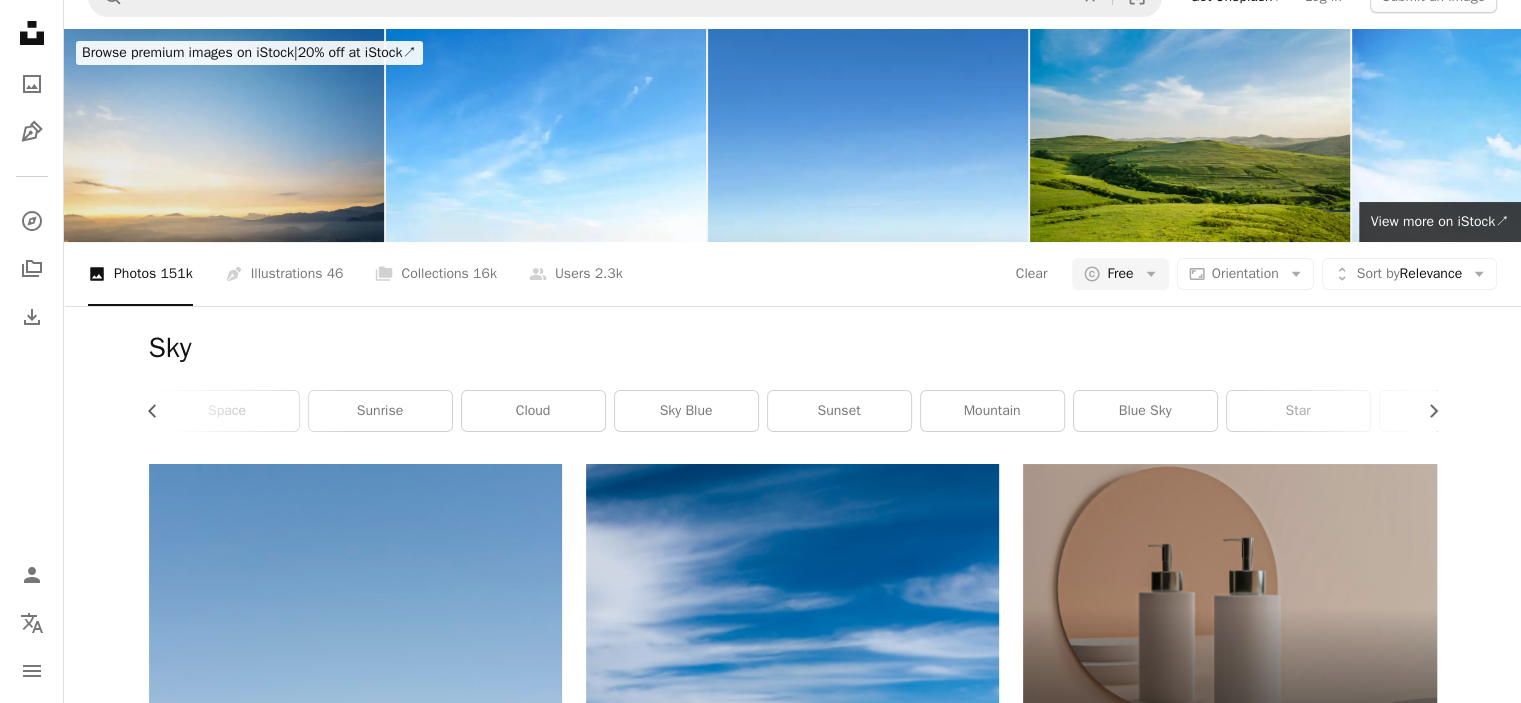 scroll, scrollTop: 0, scrollLeft: 0, axis: both 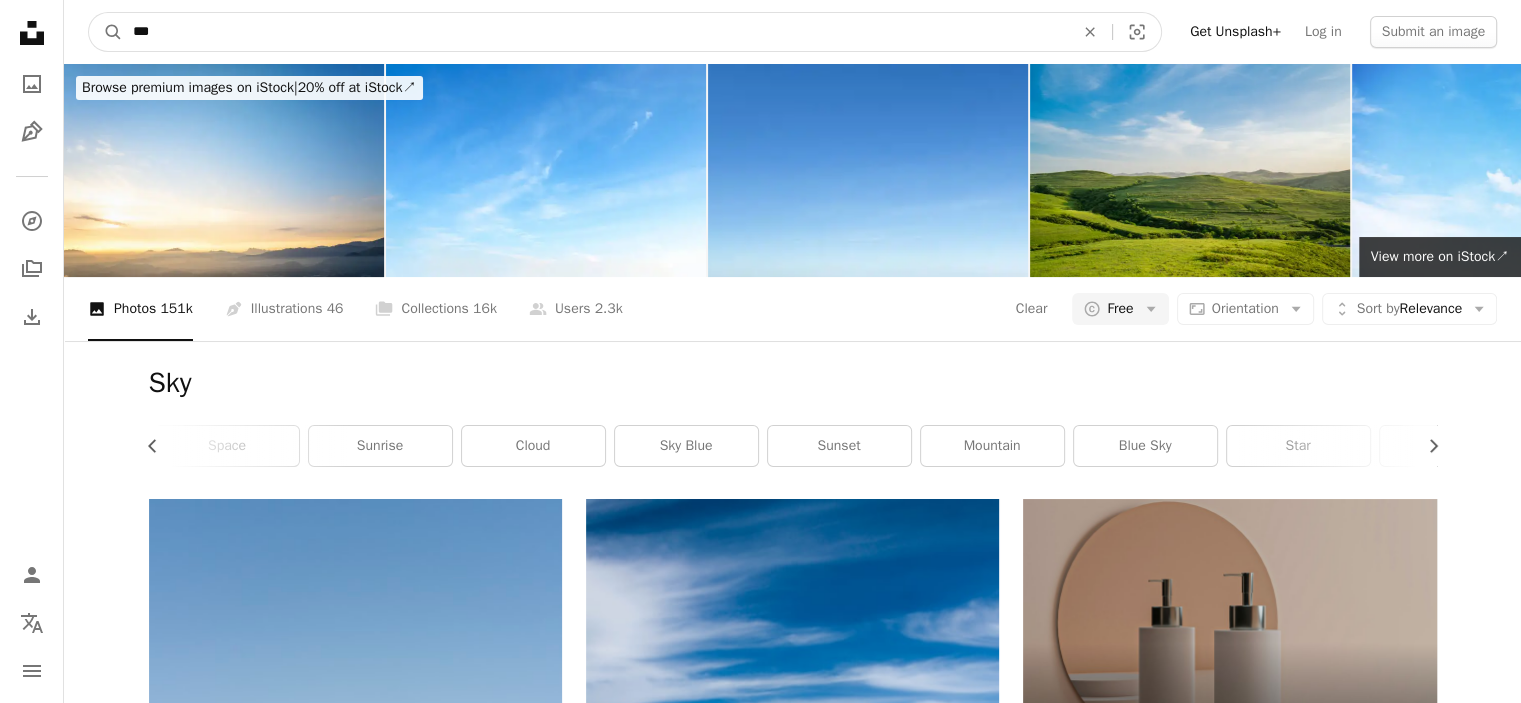 click on "***" at bounding box center (595, 32) 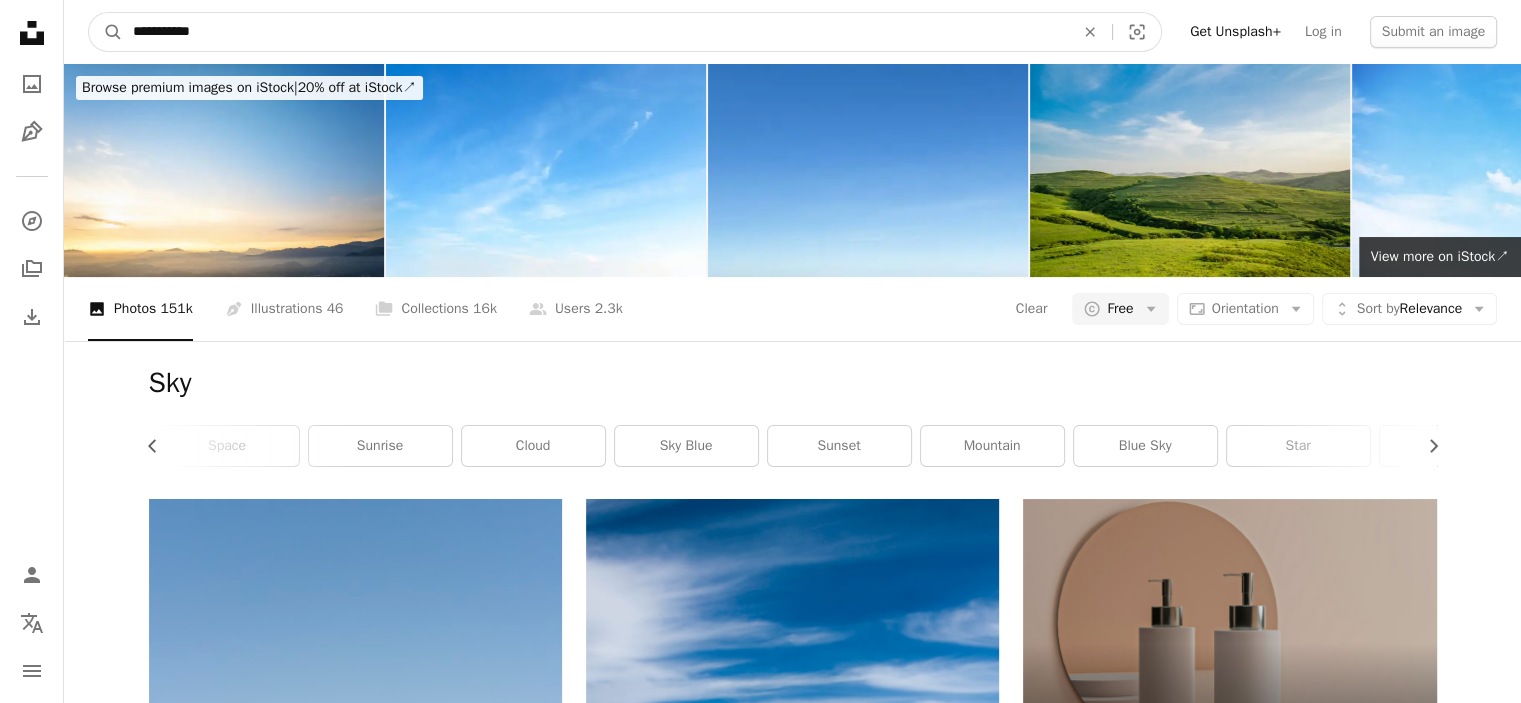 type on "**********" 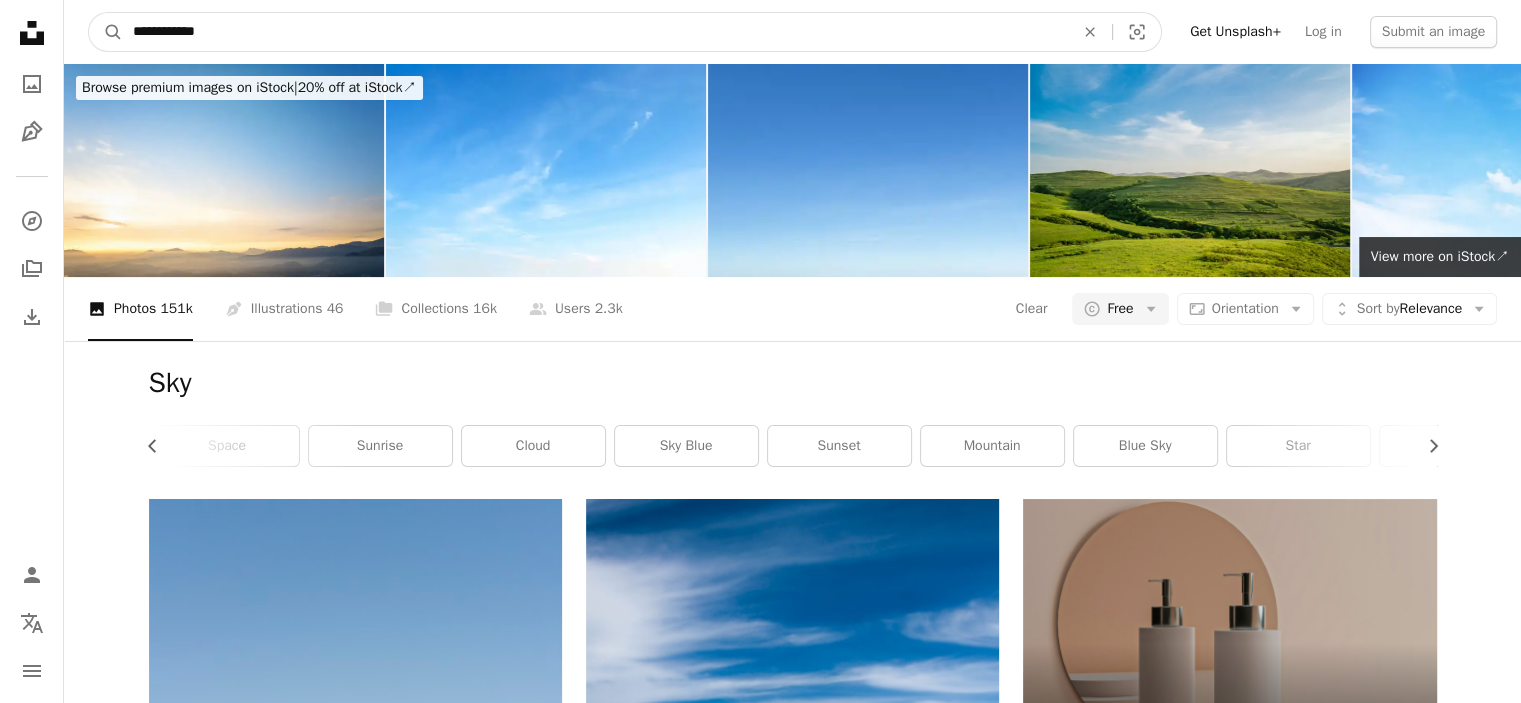 click on "A magnifying glass" at bounding box center [106, 32] 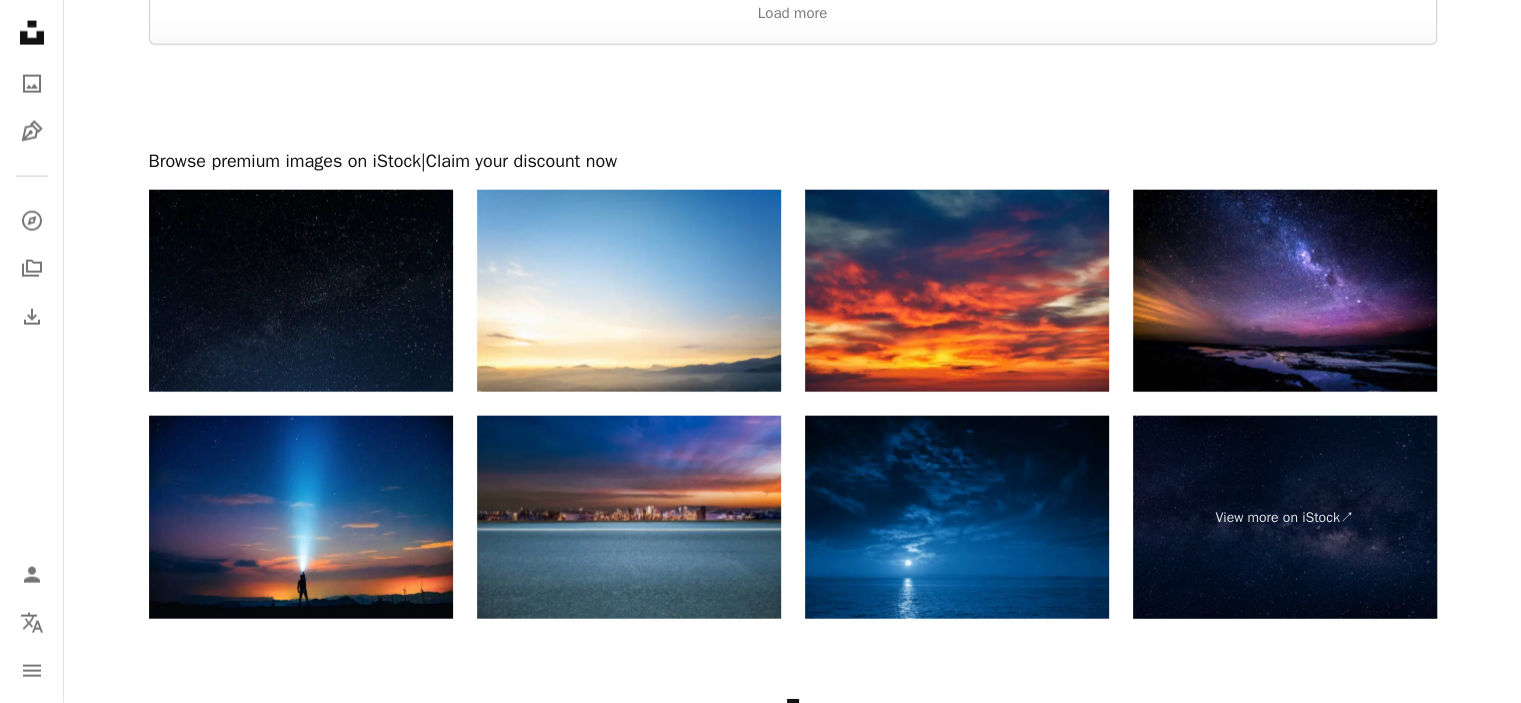 scroll, scrollTop: 4816, scrollLeft: 0, axis: vertical 